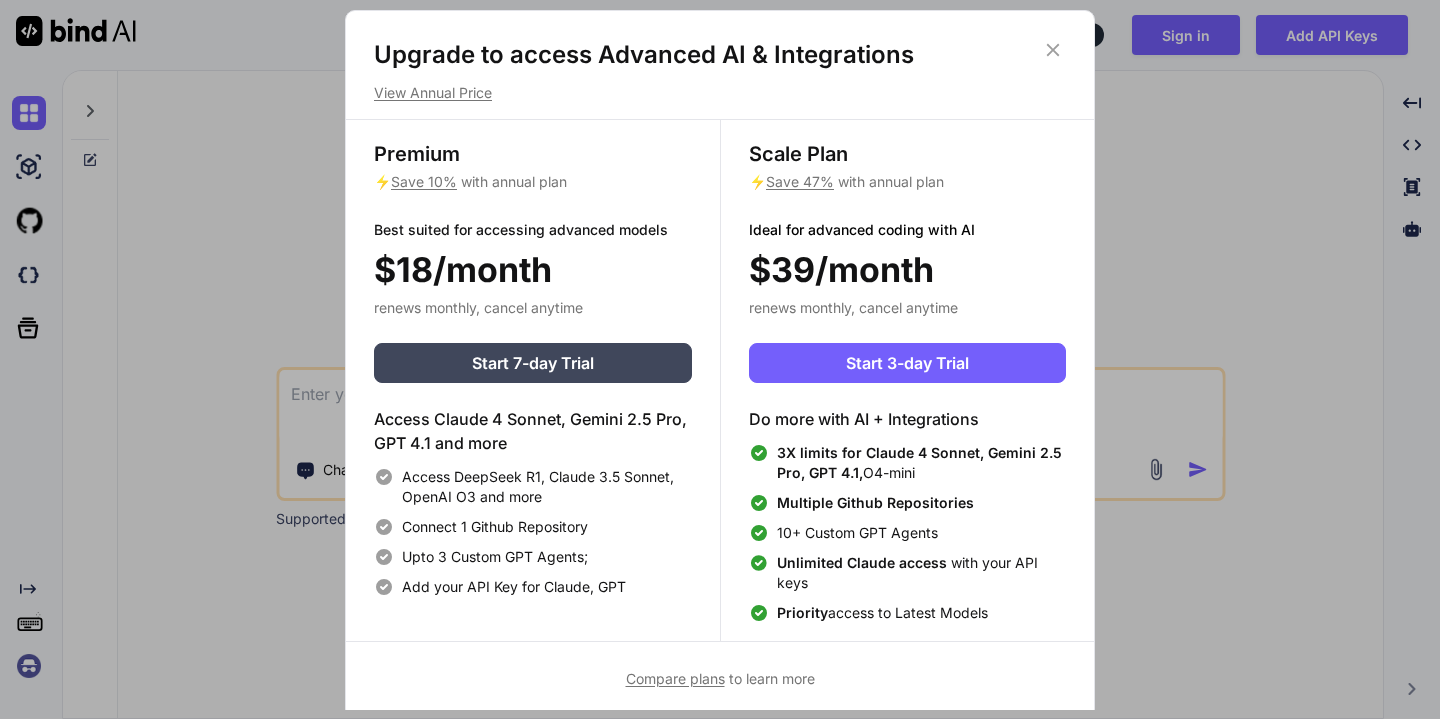 scroll, scrollTop: 0, scrollLeft: 0, axis: both 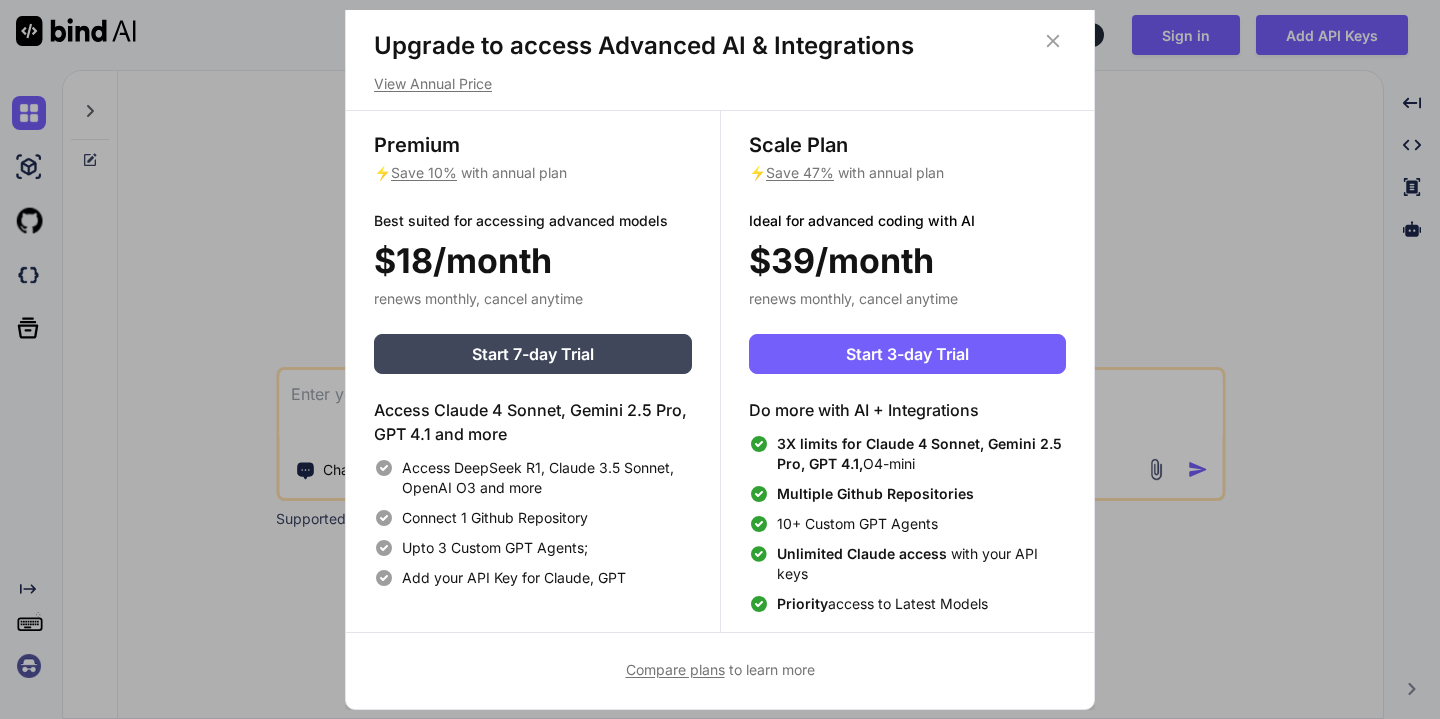 click on "Unlimited Claude access" at bounding box center [864, 553] 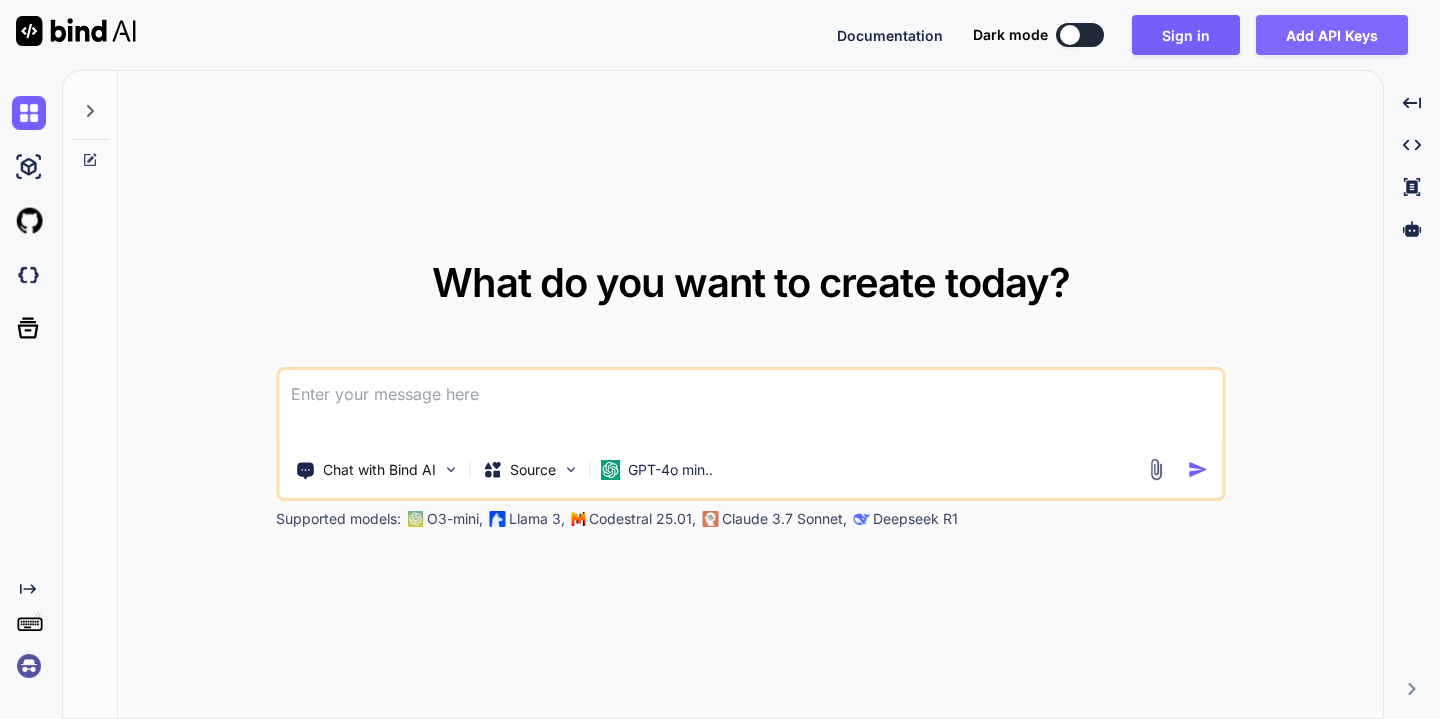 click on "Add API Keys" at bounding box center (1332, 35) 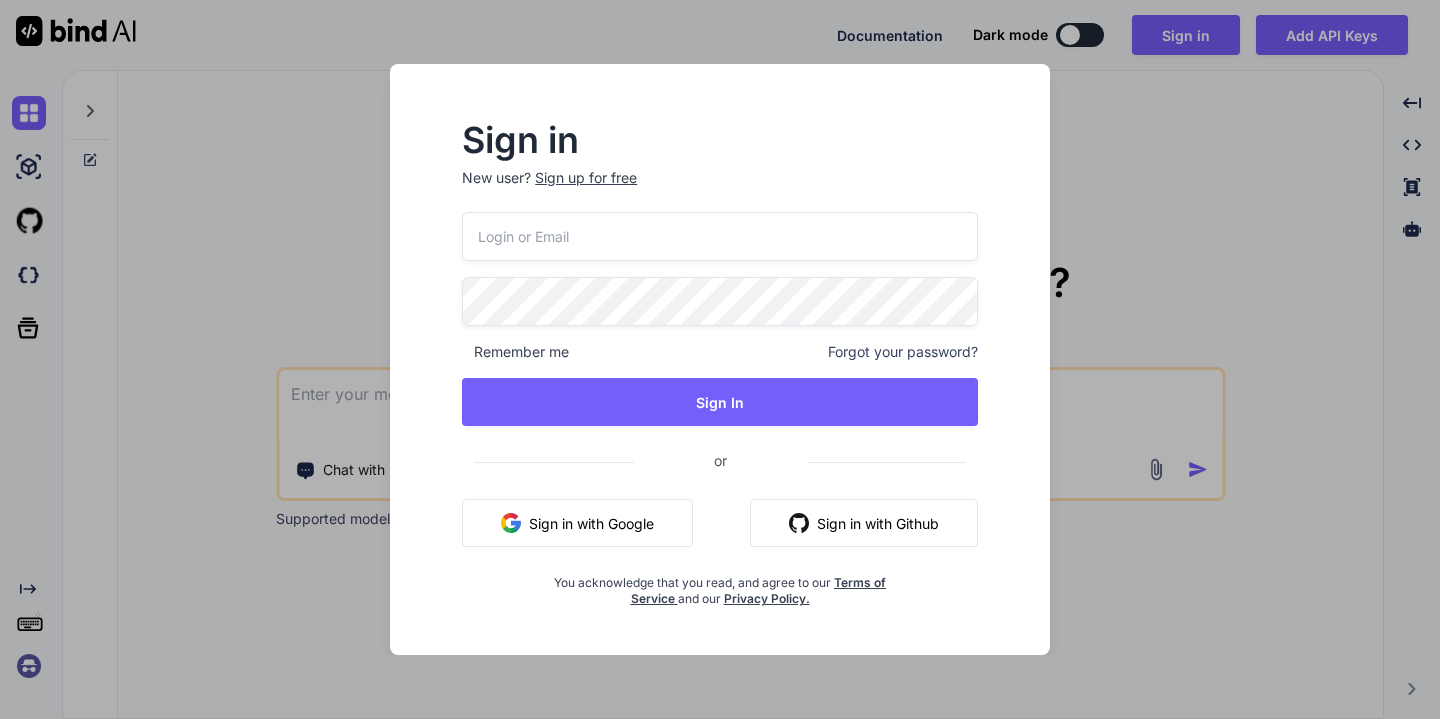 click on "Sign in New user?   Sign up for free Remember me Forgot your password? Sign In   or Sign in with Google Sign in with Github You acknowledge that you read, and agree to our   Terms of Service     and our   Privacy Policy." at bounding box center [720, 359] 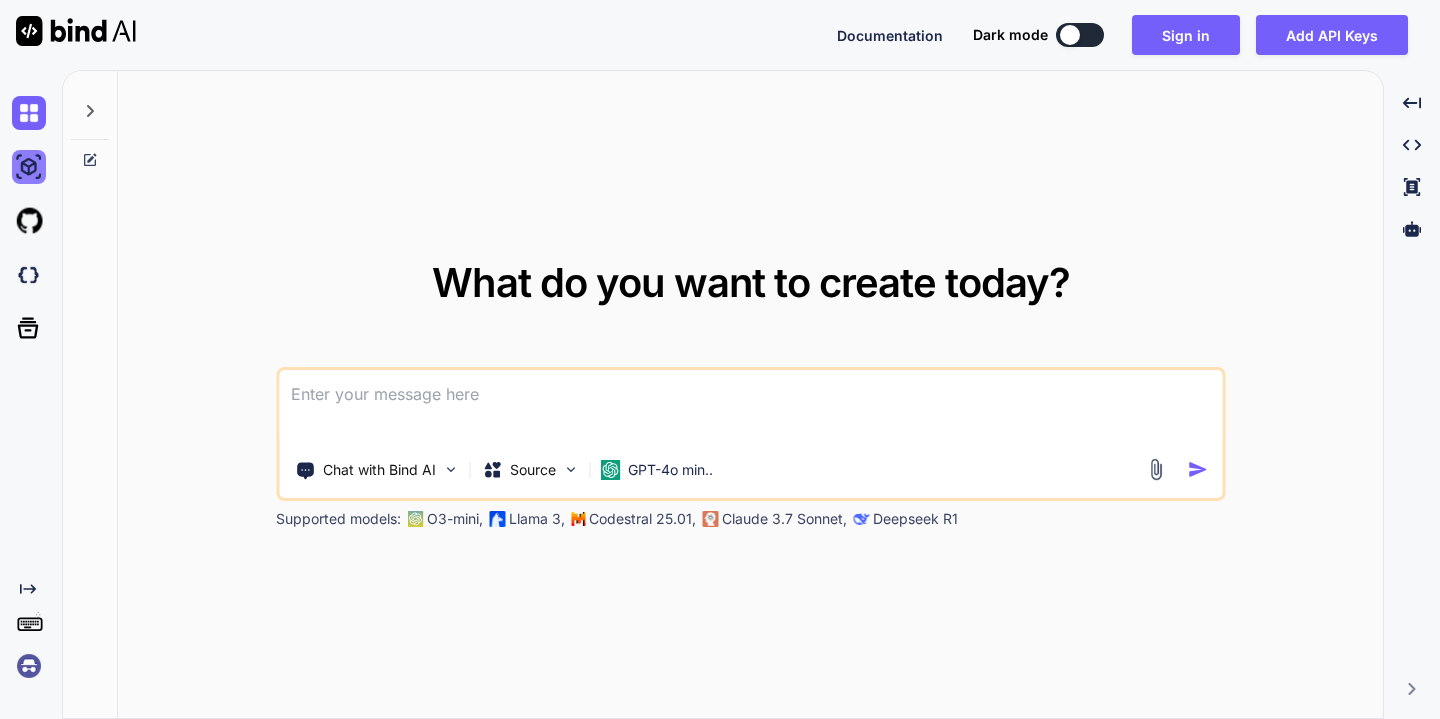click at bounding box center (29, 167) 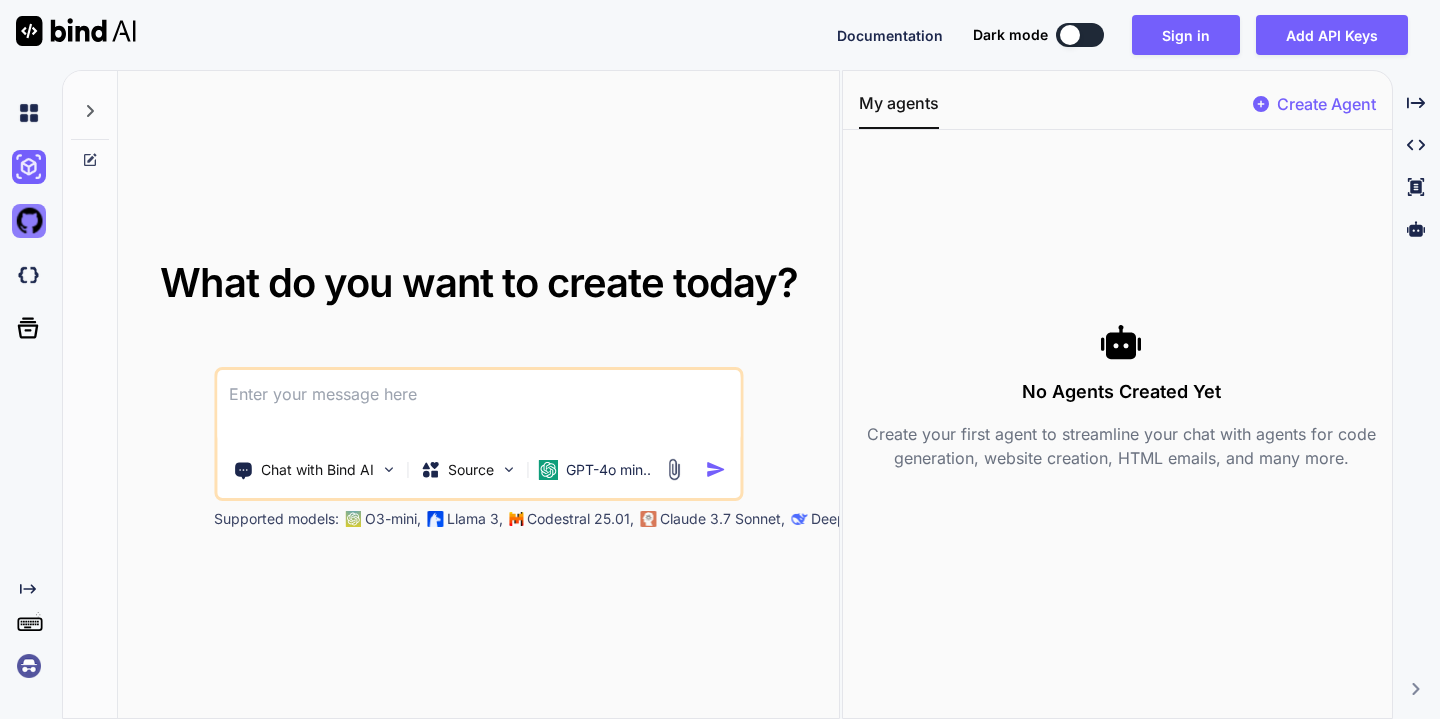 click at bounding box center (29, 221) 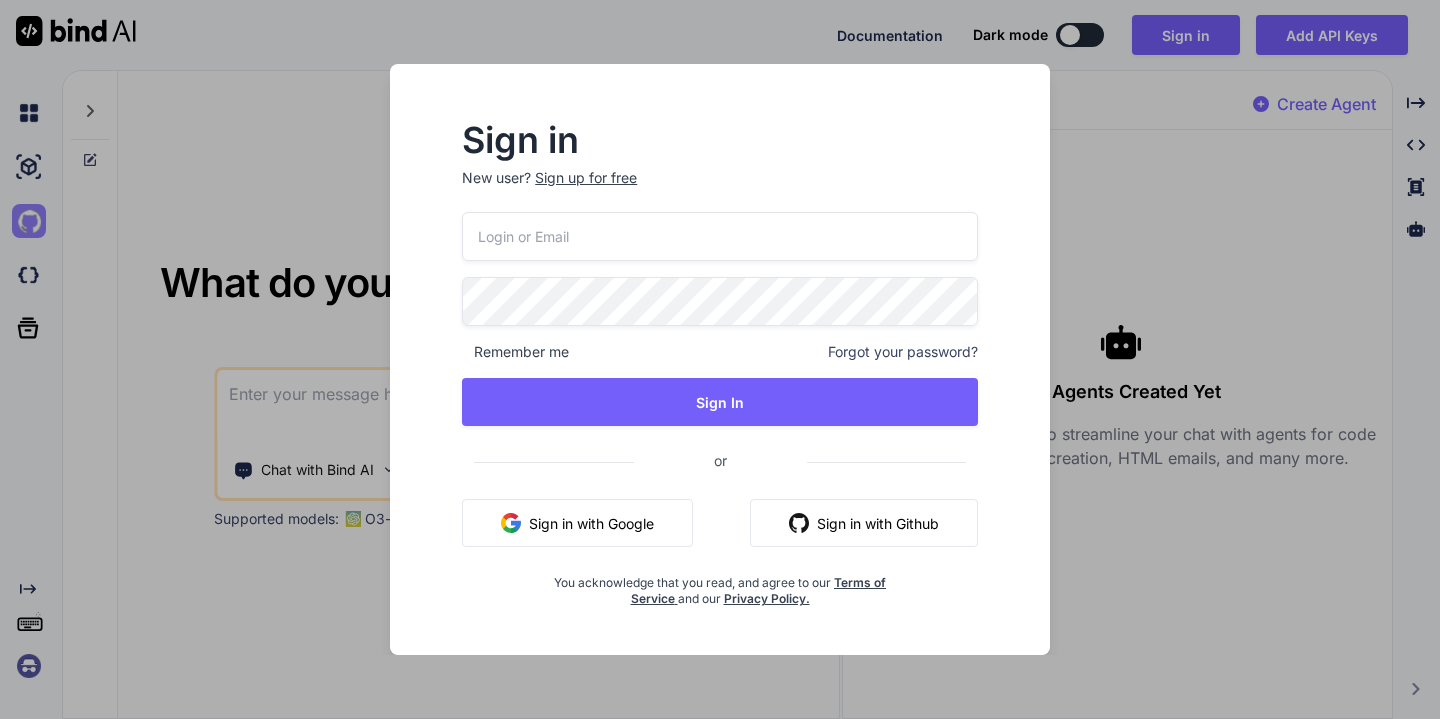 click on "Sign in New user?   Sign up for free Remember me Forgot your password? Sign In   or Sign in with Google Sign in with Github You acknowledge that you read, and agree to our   Terms of Service     and our   Privacy Policy." at bounding box center [720, 359] 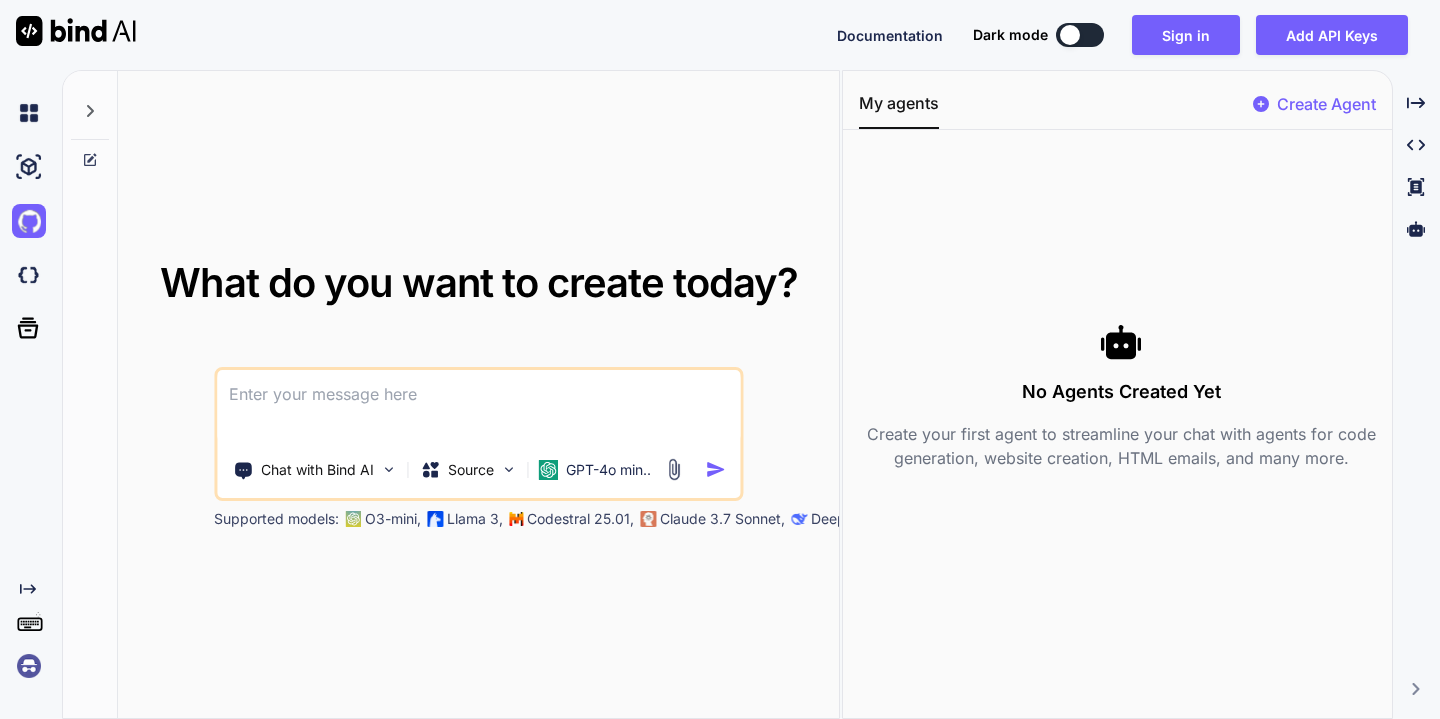 click at bounding box center [90, 395] 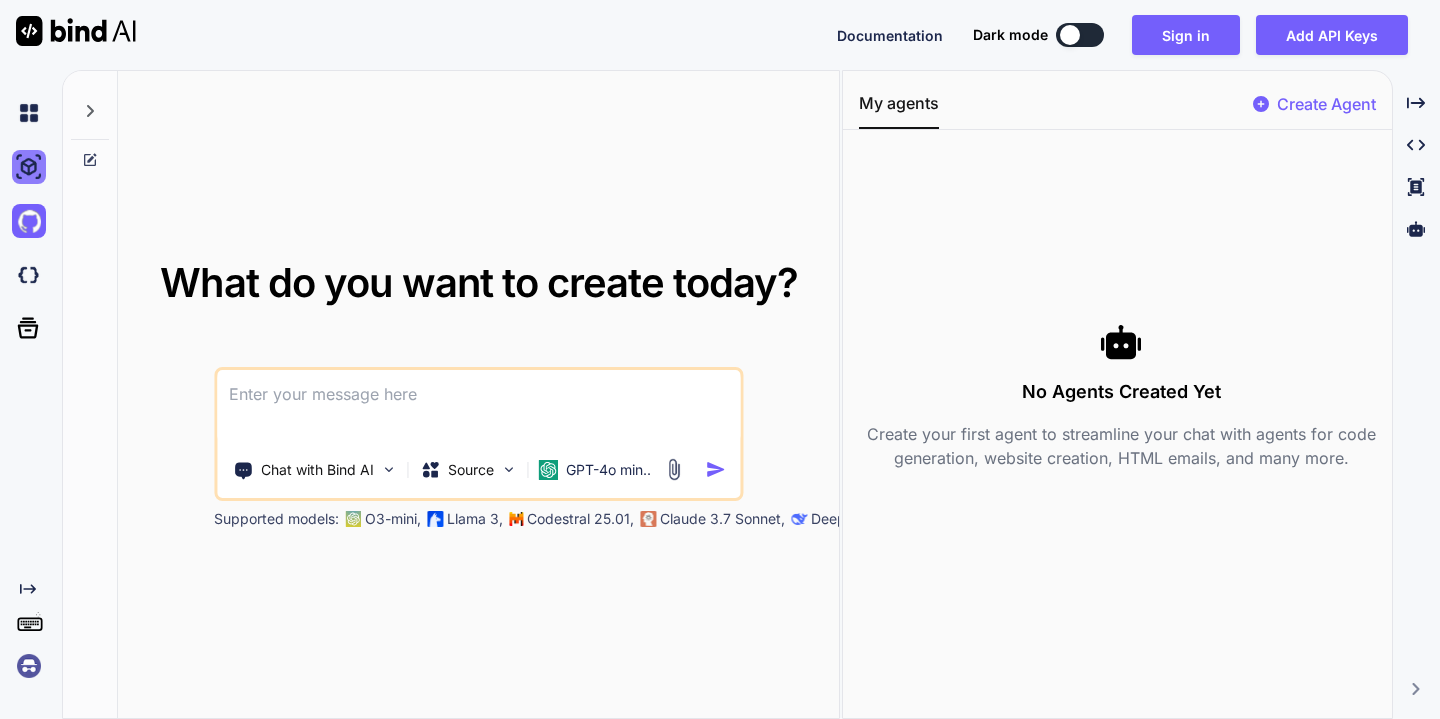 click at bounding box center [29, 167] 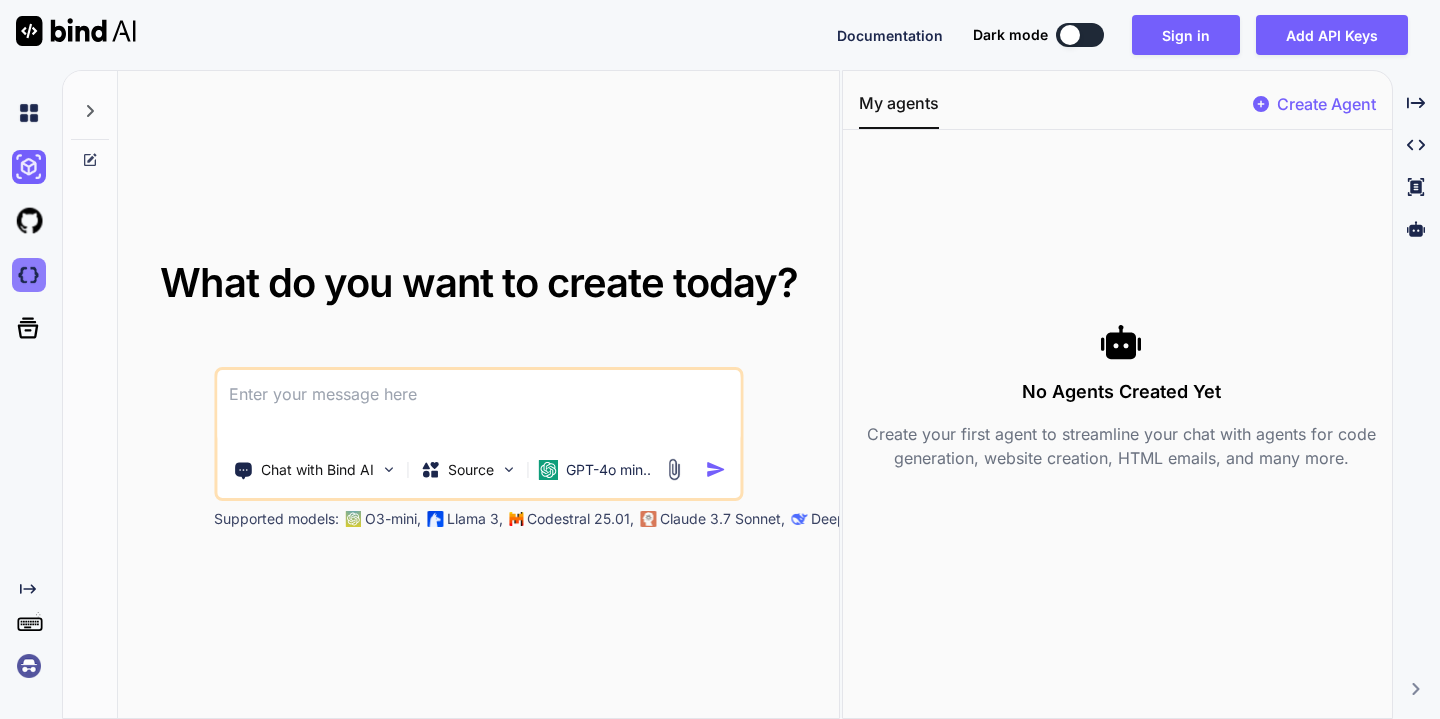 click at bounding box center (29, 275) 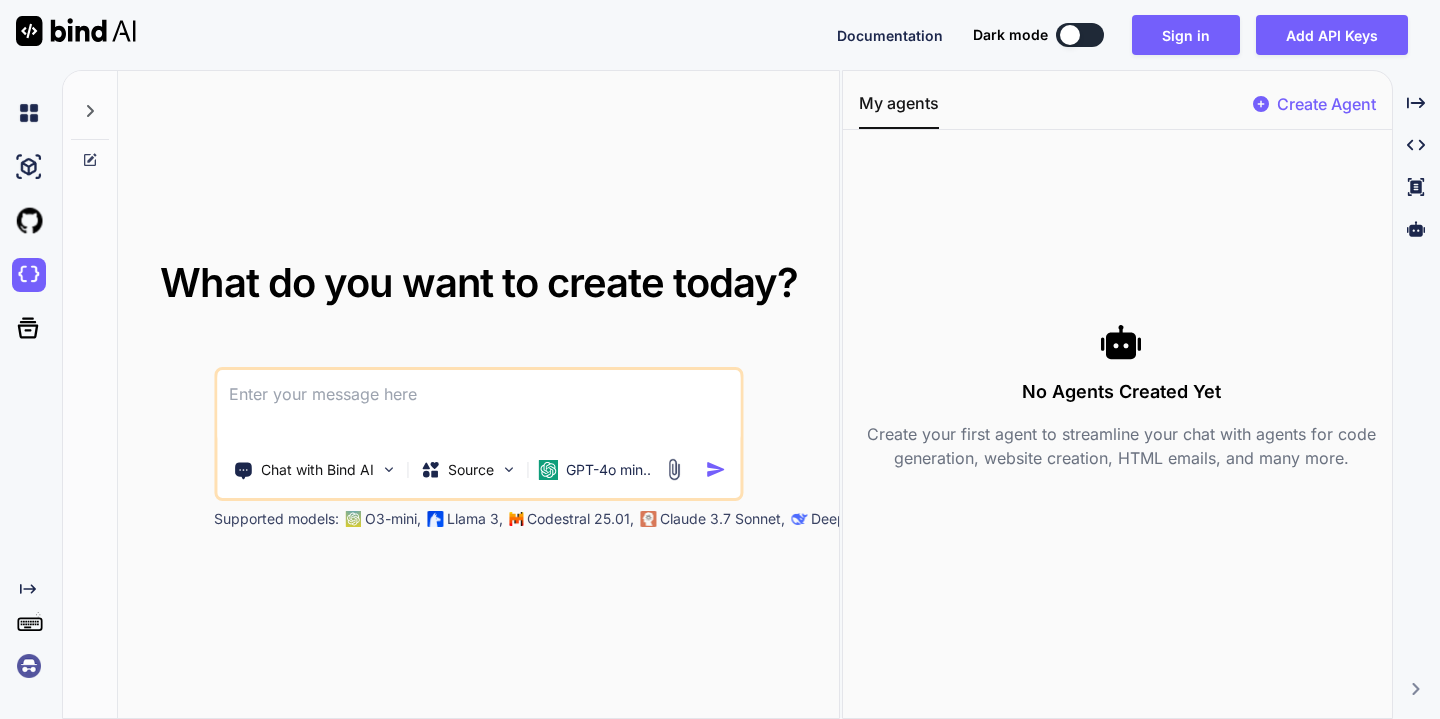 click at bounding box center [478, 407] 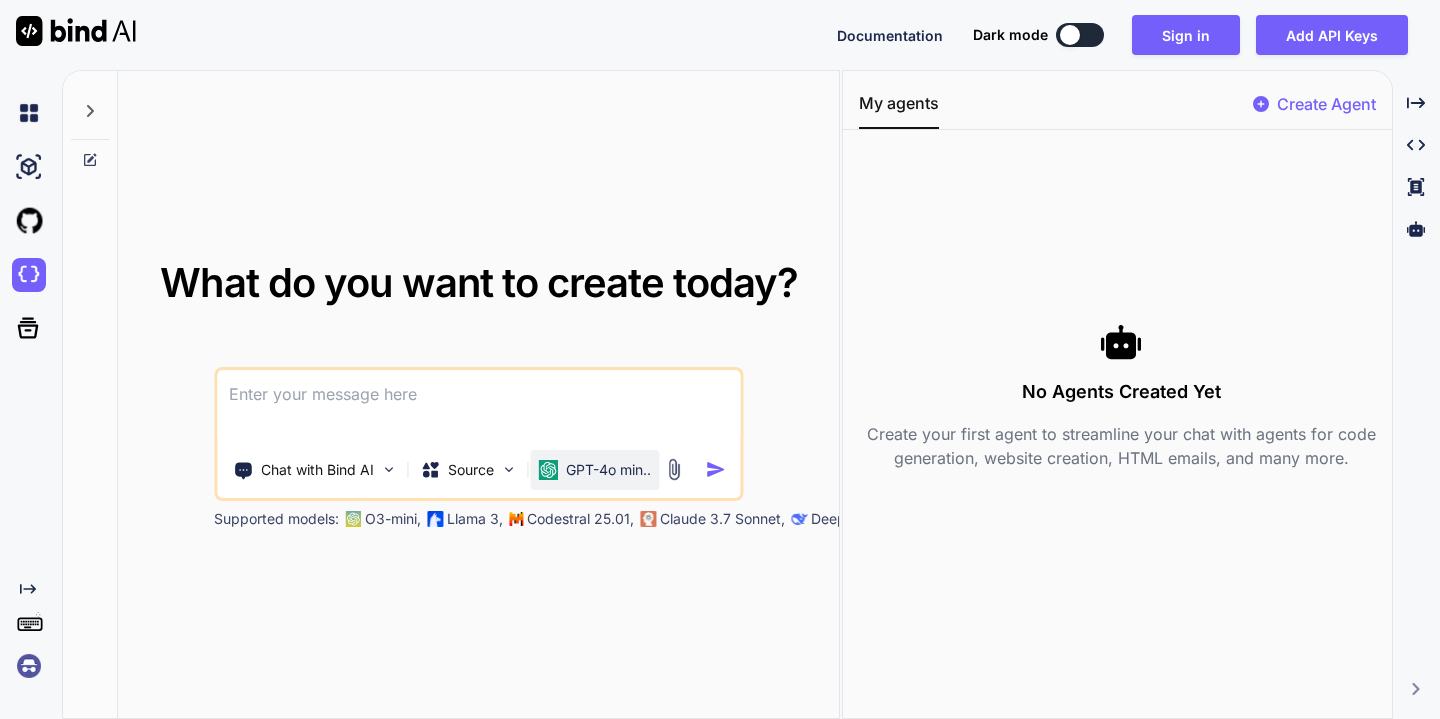 click on "GPT-4o min.." at bounding box center [594, 470] 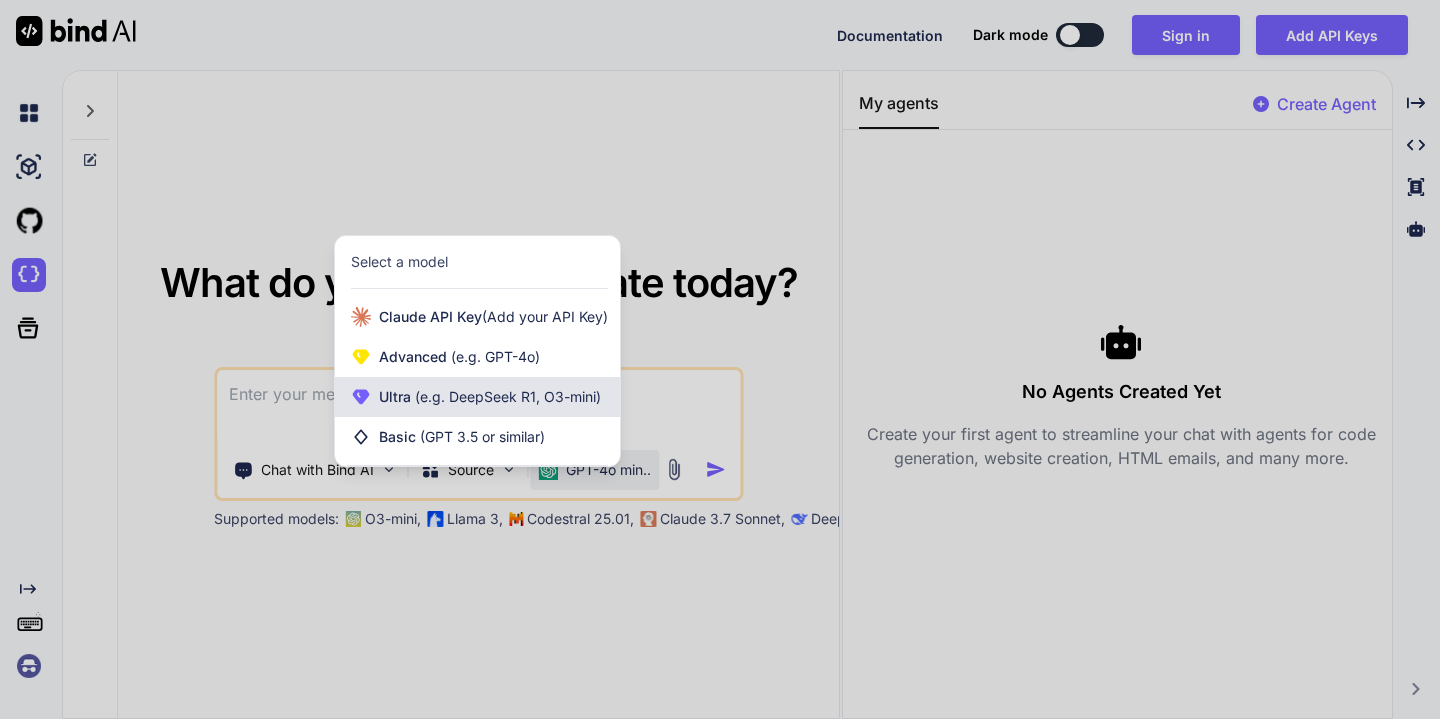 click on "(e.g. DeepSeek R1, O3-mini)" at bounding box center (506, 396) 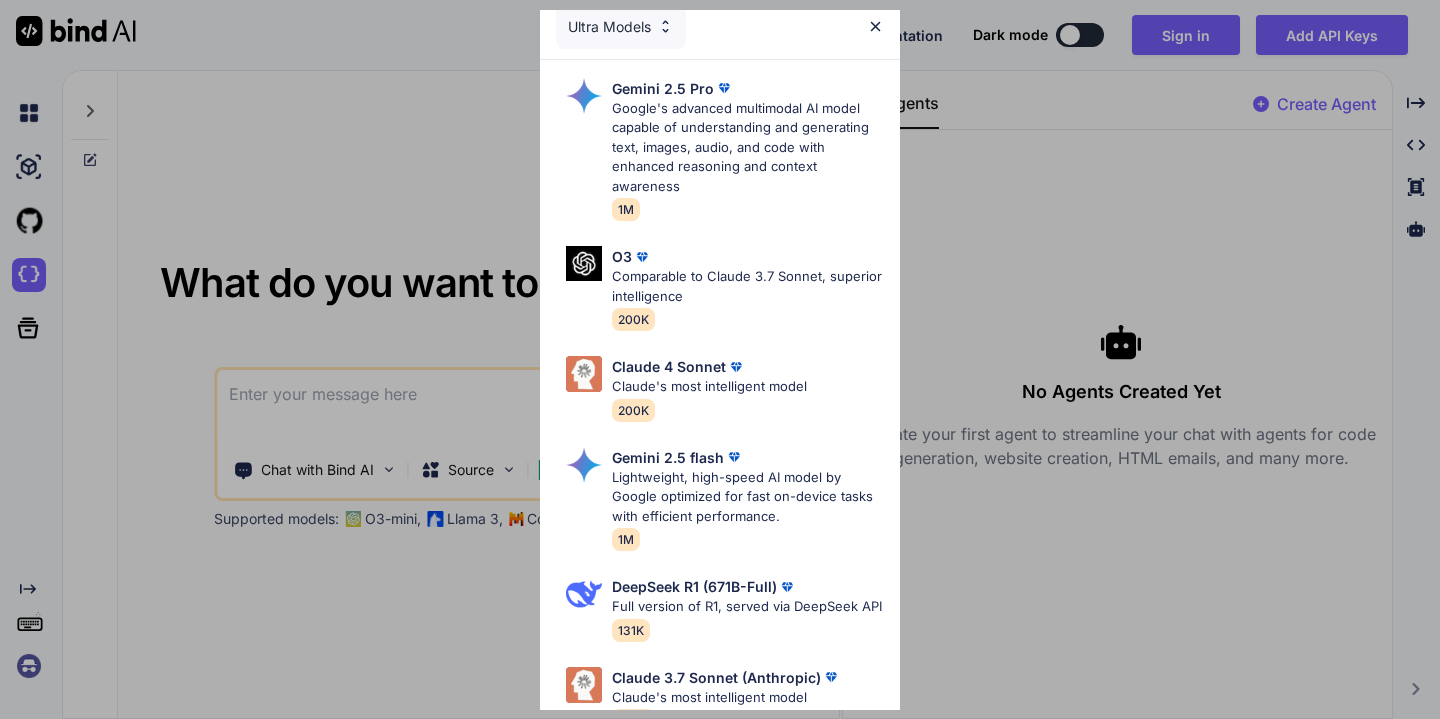 scroll, scrollTop: 0, scrollLeft: 0, axis: both 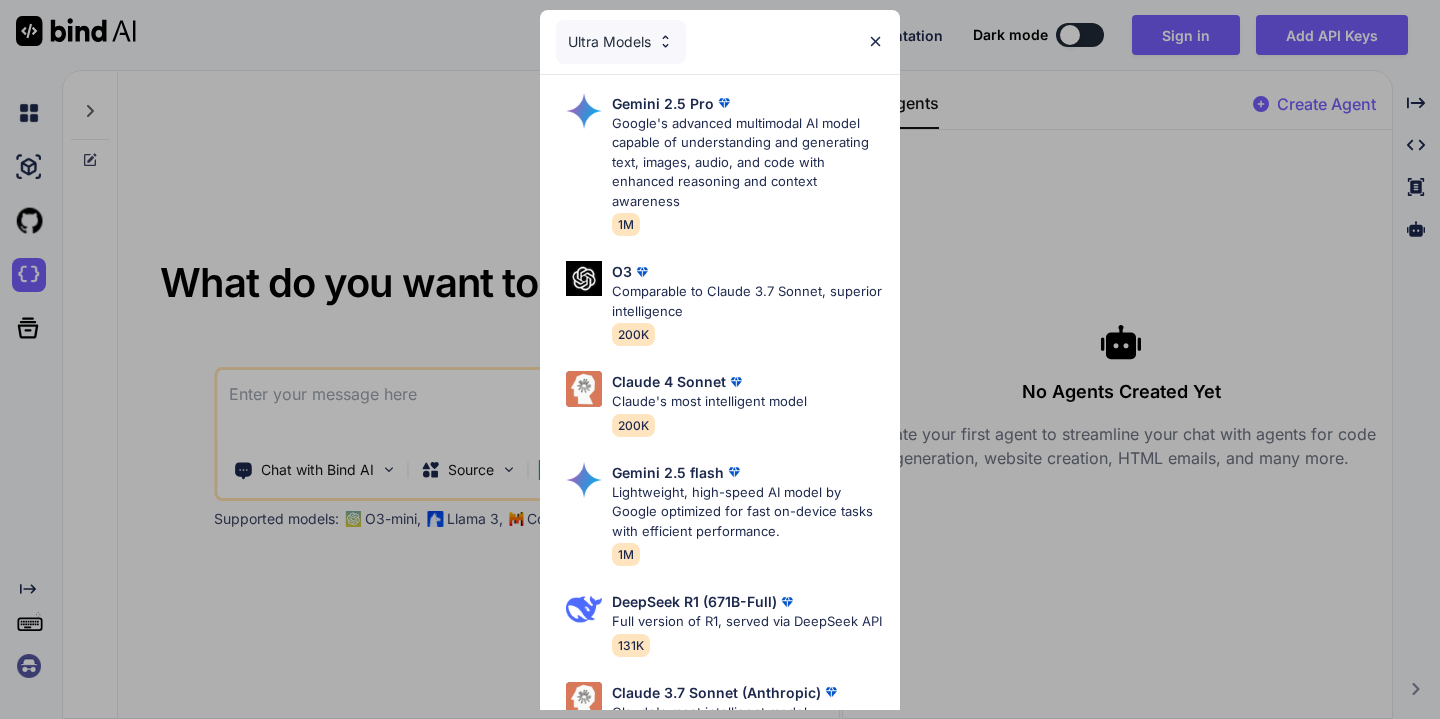 click on "Ultra Models Gemini 2.5 Pro Google's advanced multimodal AI model capable of understanding and generating text, images, audio, and code with enhanced reasoning and context awareness 1M O3 Comparable to Claude 3.7 Sonnet, superior intelligence 200K Claude 4 Sonnet Claude's most intelligent model 200K Gemini 2.5 flash Lightweight, high-speed AI model by Google optimized for fast on-device tasks with efficient performance. 1M DeepSeek R1 (671B-Full) Full version of R1, served via DeepSeek API 131K Claude 3.7 Sonnet (Anthropic) Claude's most intelligent model 200K O4 mini OpenAI's most advanced reasoning model series 200K DeepSeek R1 (70B-Distill US Hosted) Reasoning at 1000 tokens/second, beats GPT-o1 & Claude 3.5 Sonnet 128k" at bounding box center (720, 359) 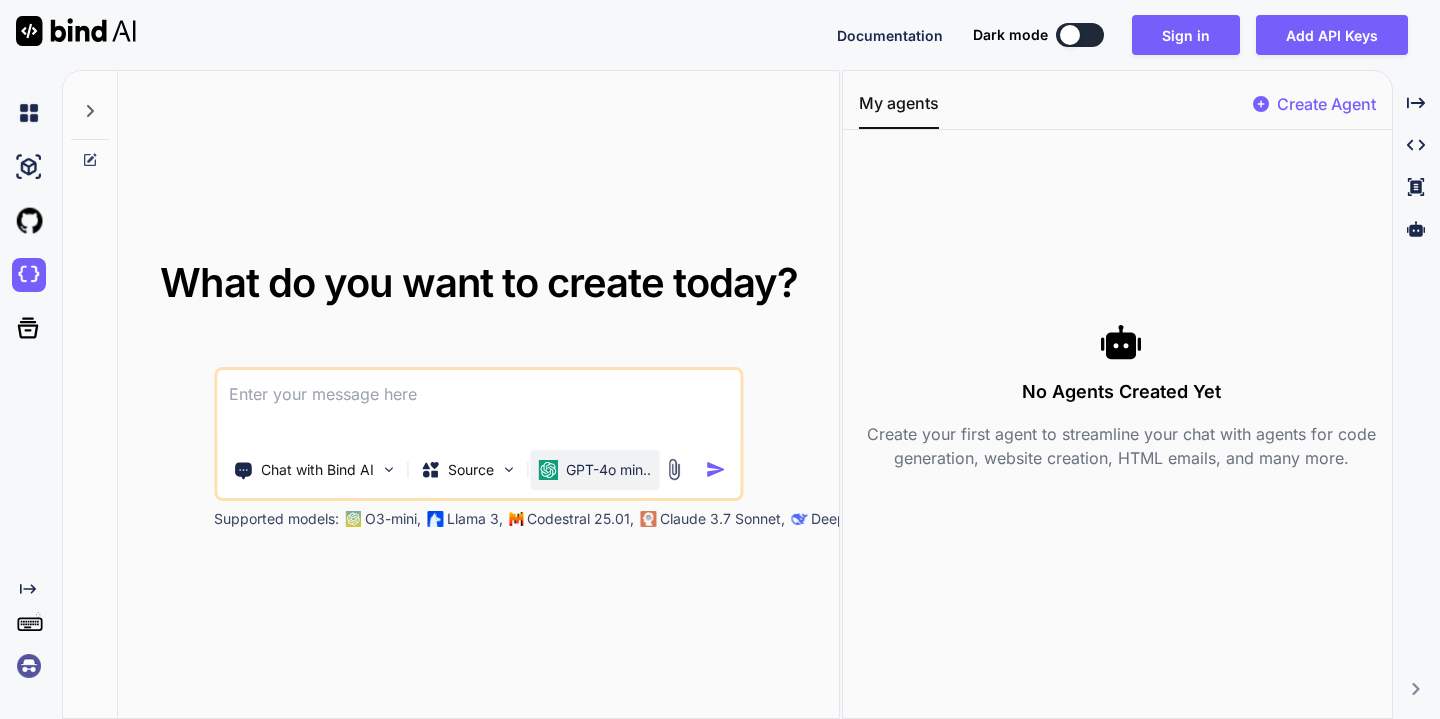 click on "GPT-4o min.." at bounding box center (594, 470) 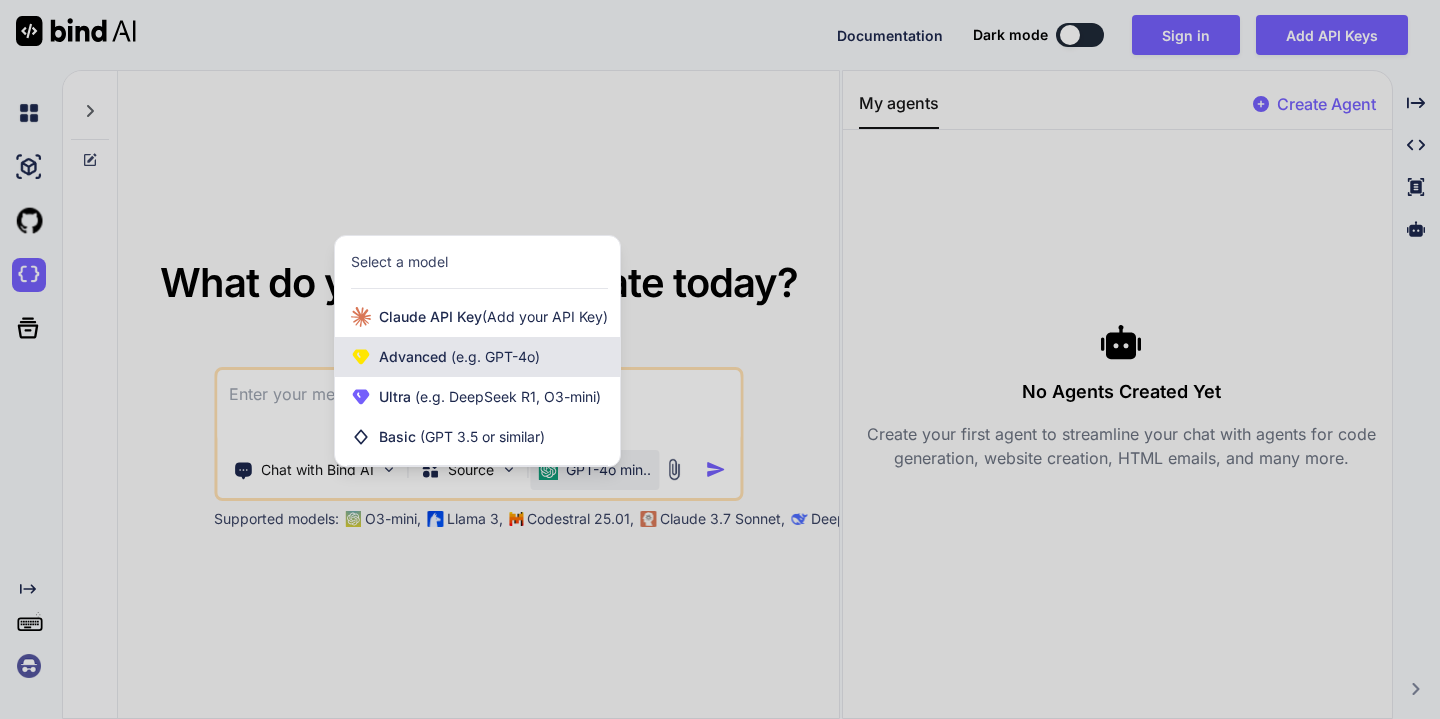 click on "(e.g. GPT-4o)" at bounding box center (493, 356) 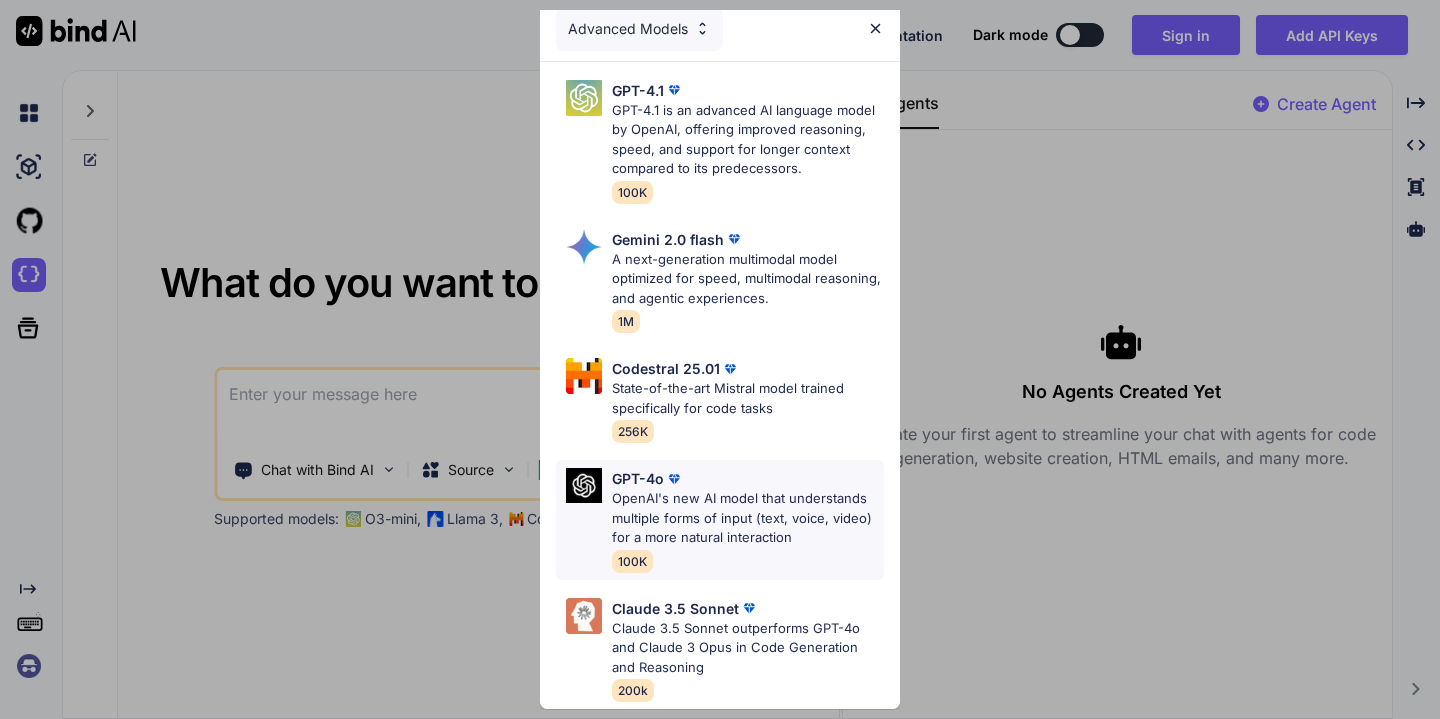 scroll, scrollTop: 0, scrollLeft: 0, axis: both 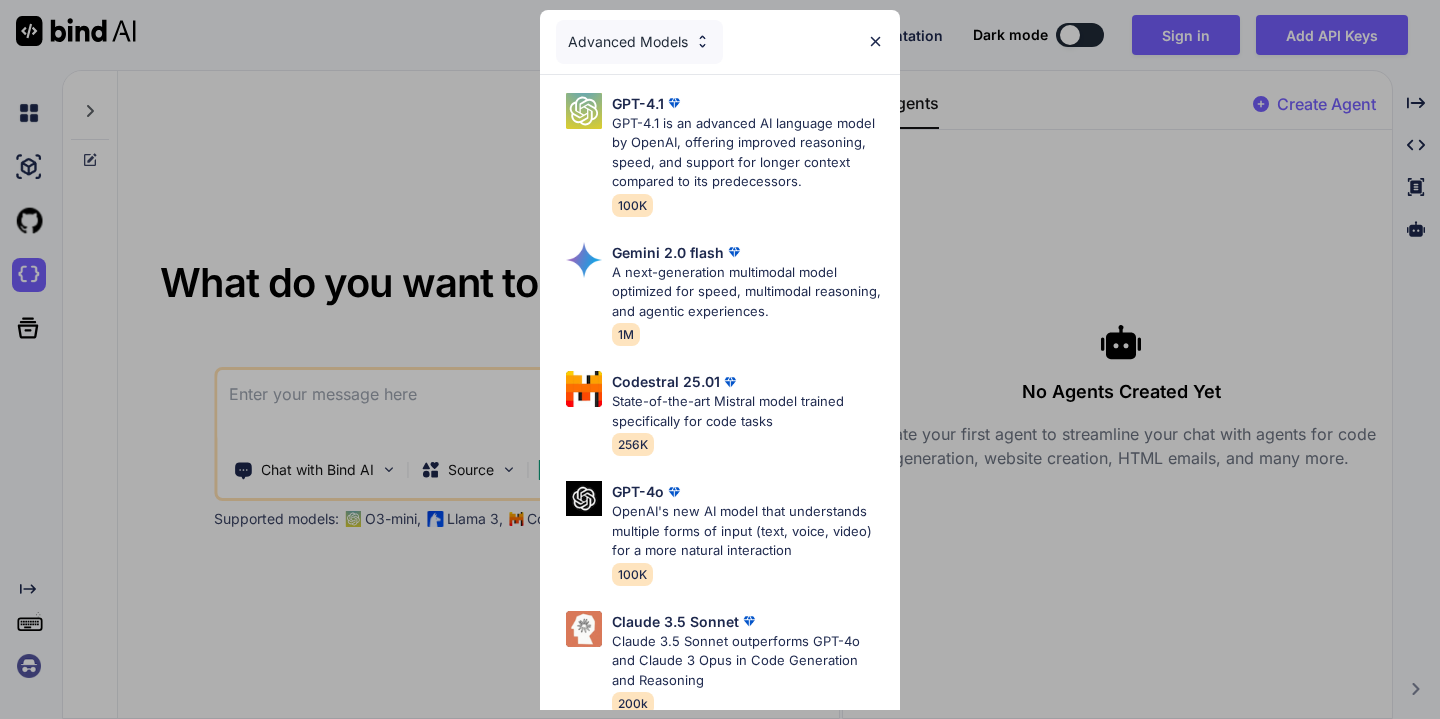 click on "Advanced Models GPT-4.1 GPT-4.1 is an advanced AI language model by OpenAI, offering improved reasoning, speed, and support for longer context compared to its predecessors. 100K Gemini 2.0 flash A next-generation multimodal model optimized for speed, multimodal reasoning, and agentic experiences. 1M Codestral 25.01 State-of-the-art Mistral model trained specifically for code tasks 256K GPT-4o OpenAI's new AI model that understands multiple forms of input (text, voice, video) for a more natural interaction 100K Claude 3.5 Sonnet Claude 3.5 Sonnet outperforms GPT-4o and Claude 3 Opus in Code Generation and Reasoning 200k" at bounding box center [720, 359] 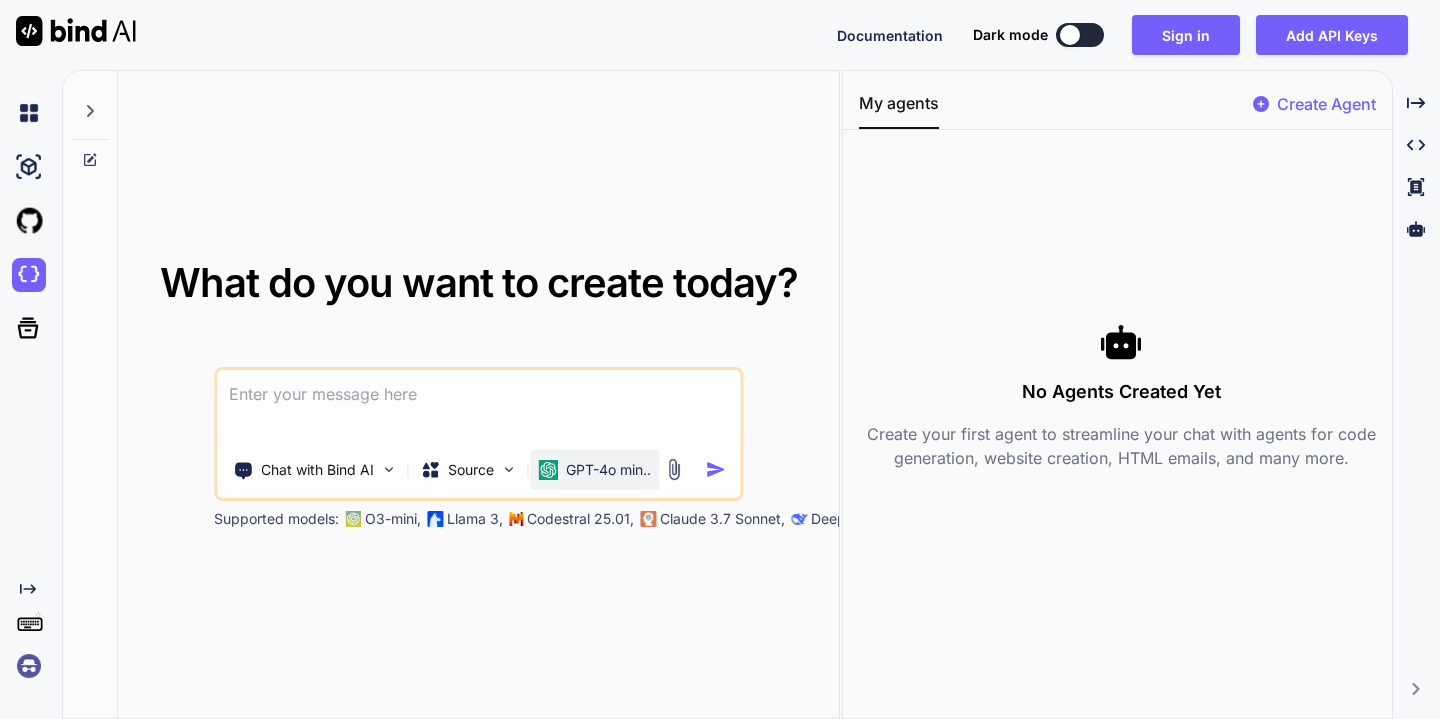 click on "GPT-4o min.." at bounding box center [608, 470] 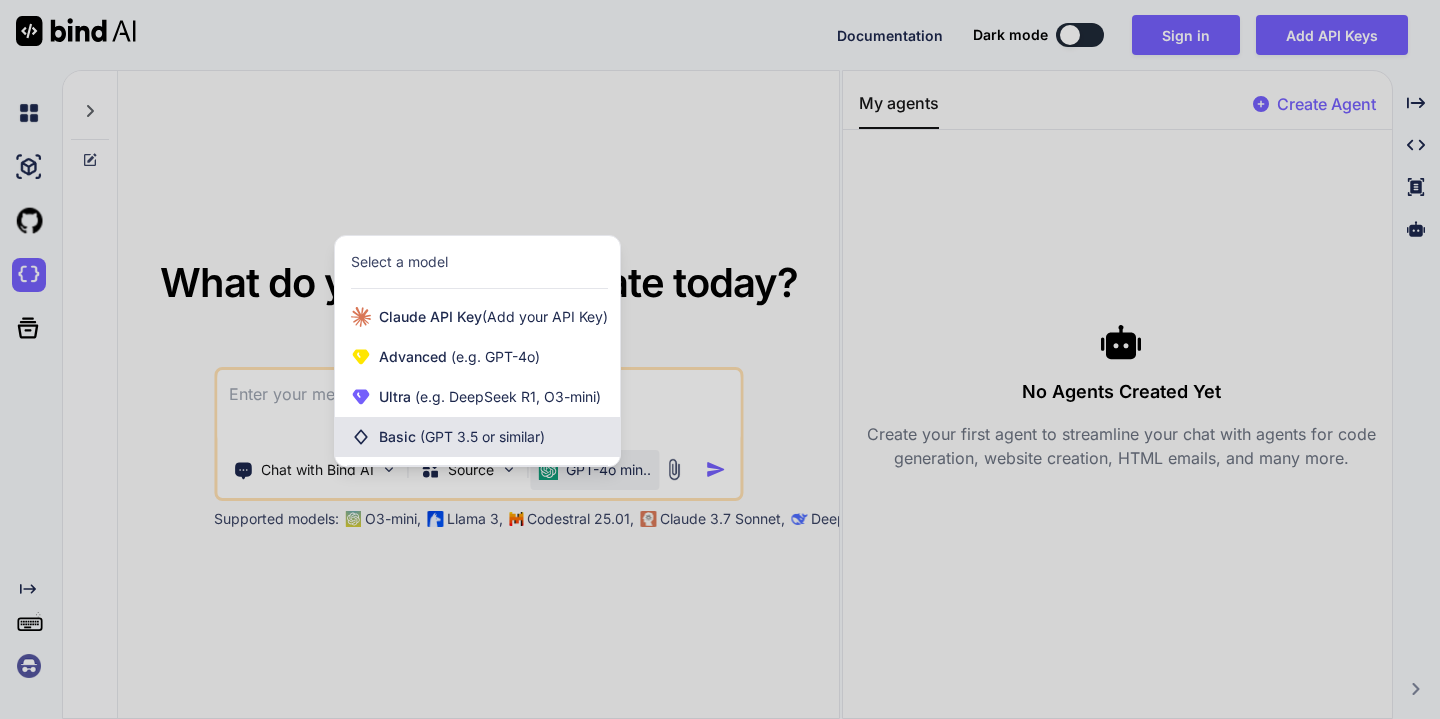 click on "(GPT 3.5 or similar)" at bounding box center (482, 436) 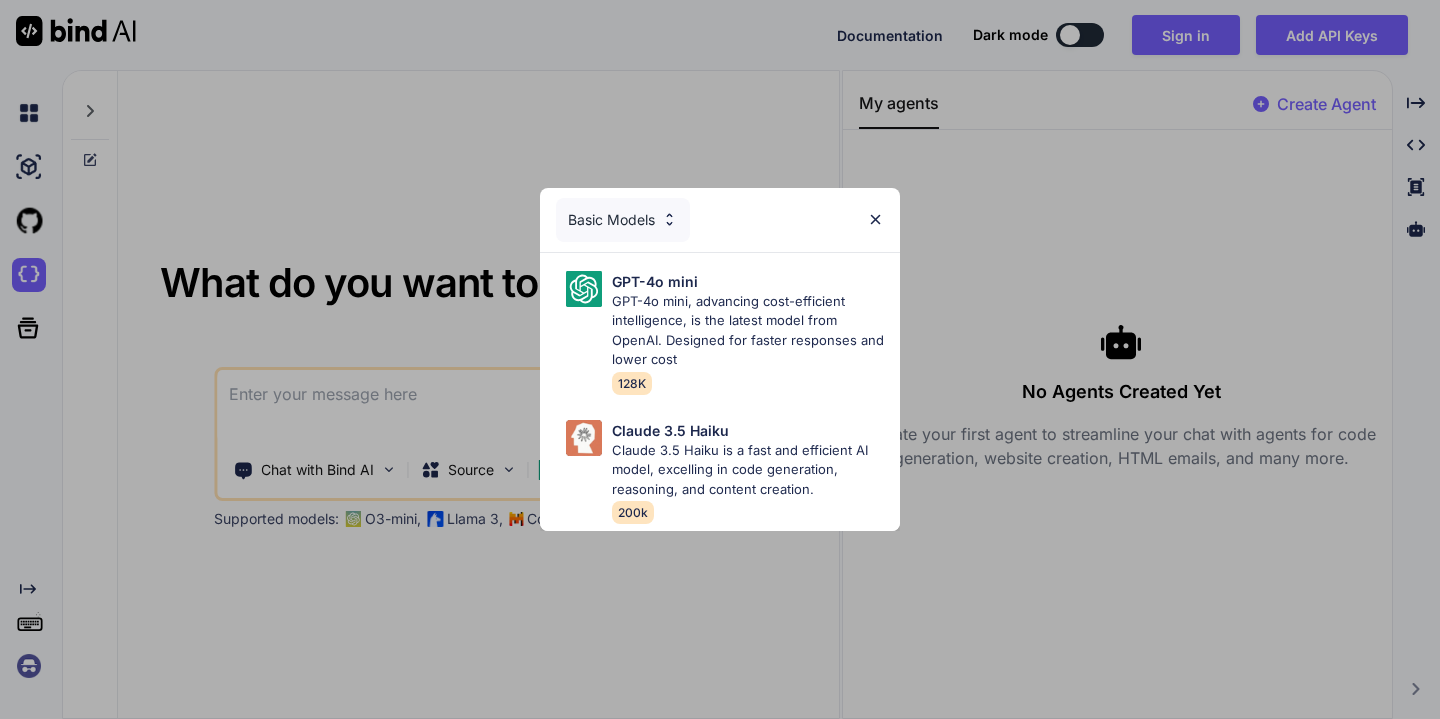 click on "Basic Models GPT-4o mini GPT-4o mini, advancing cost-efficient intelligence, is the latest model from OpenAI. Designed for faster responses and lower cost 128K  Claude 3.5 Haiku Claude 3.5 Haiku is a fast and efficient AI model, excelling in code generation, reasoning, and content creation. 200k" at bounding box center [720, 359] 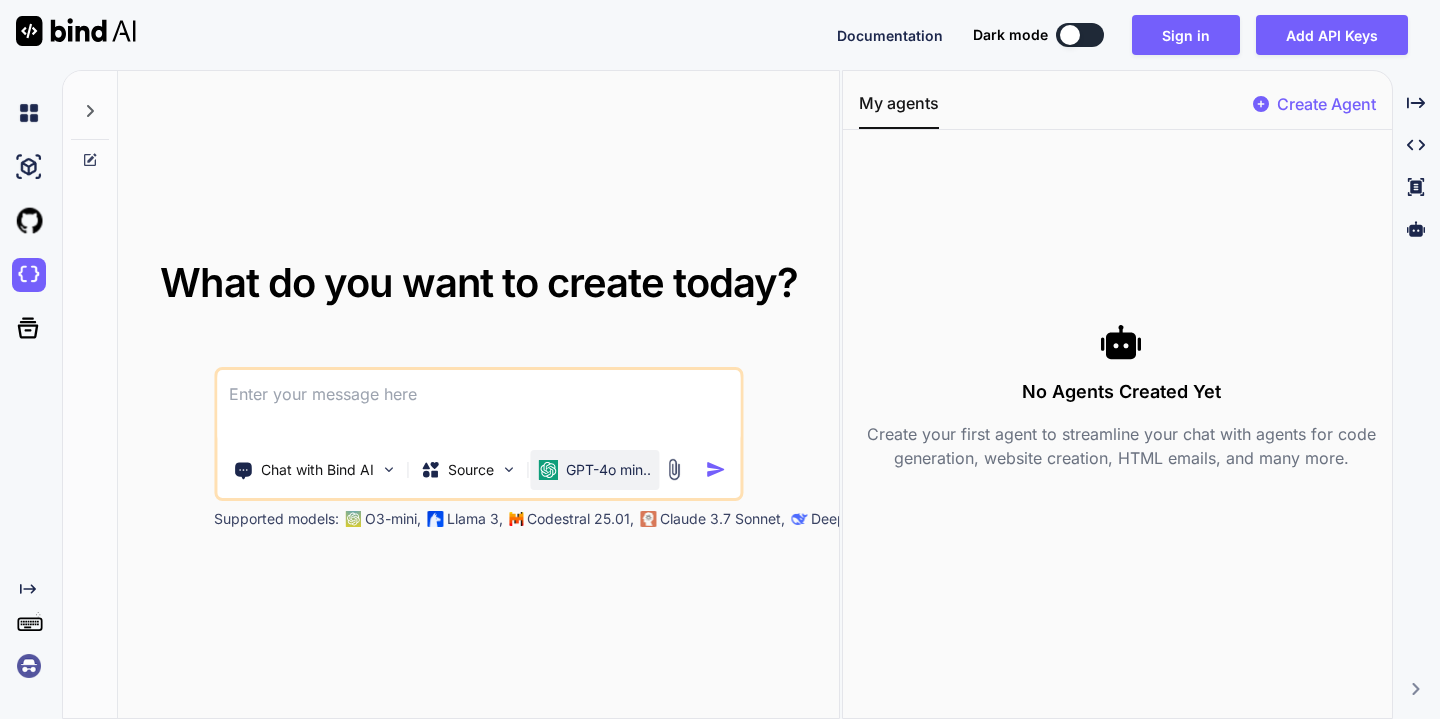 click on "GPT-4o min.." at bounding box center (608, 470) 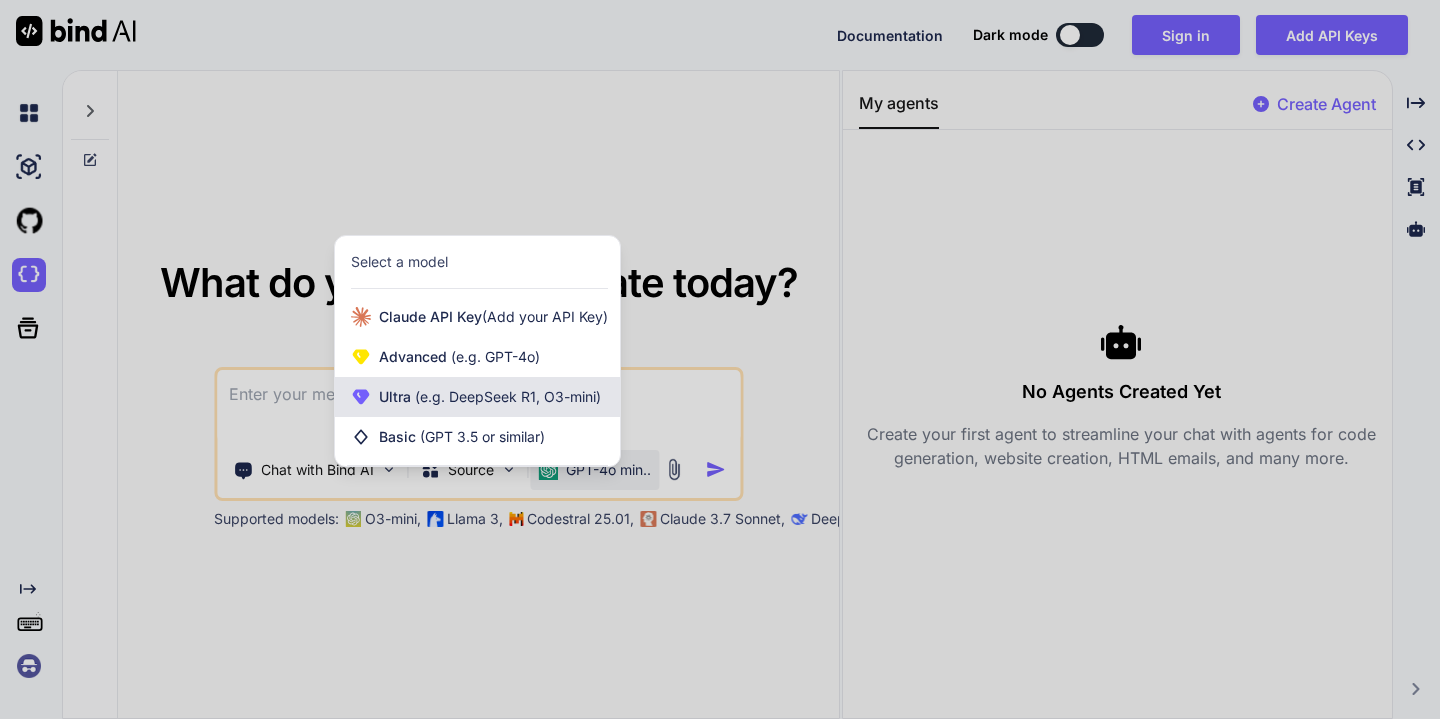 click on "(e.g. DeepSeek R1, O3-mini)" at bounding box center [506, 396] 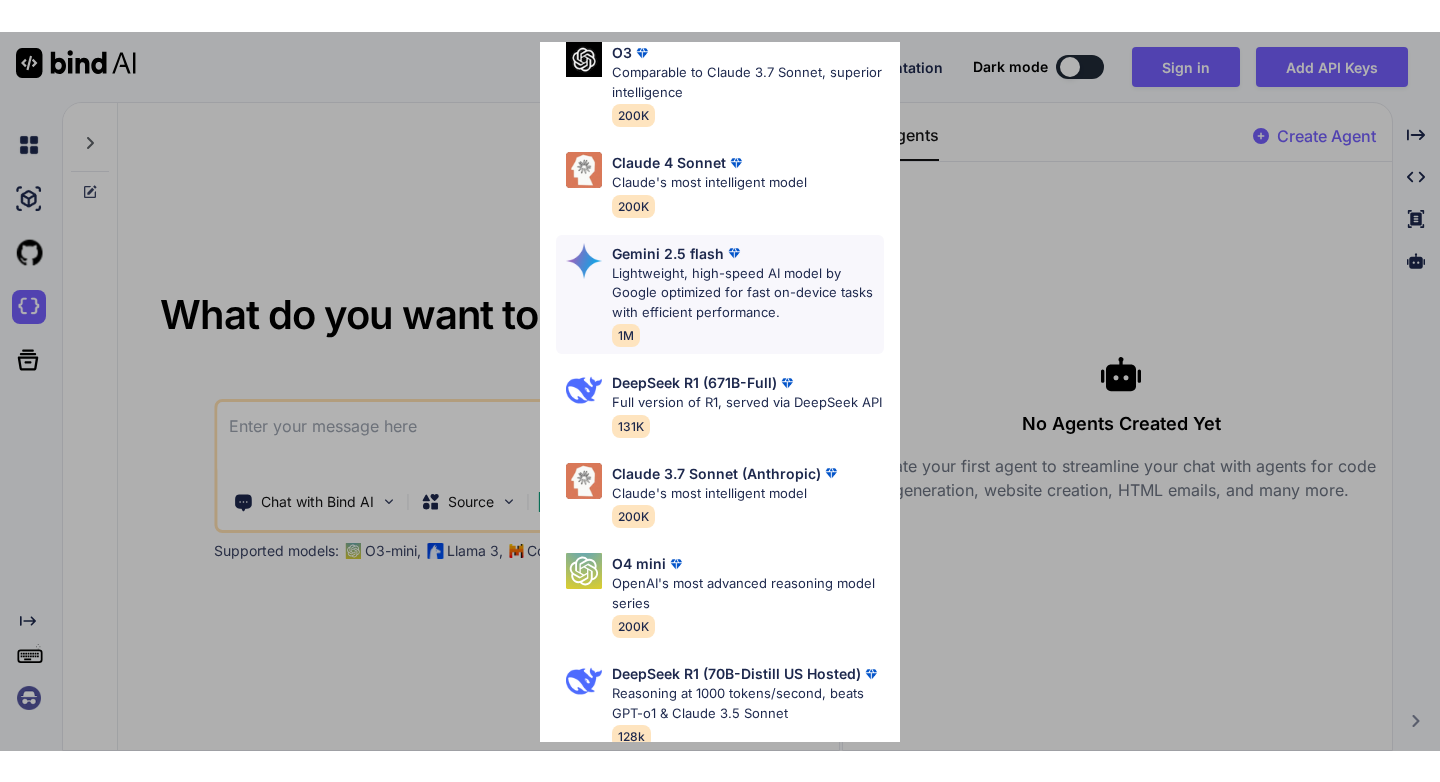 scroll, scrollTop: 268, scrollLeft: 0, axis: vertical 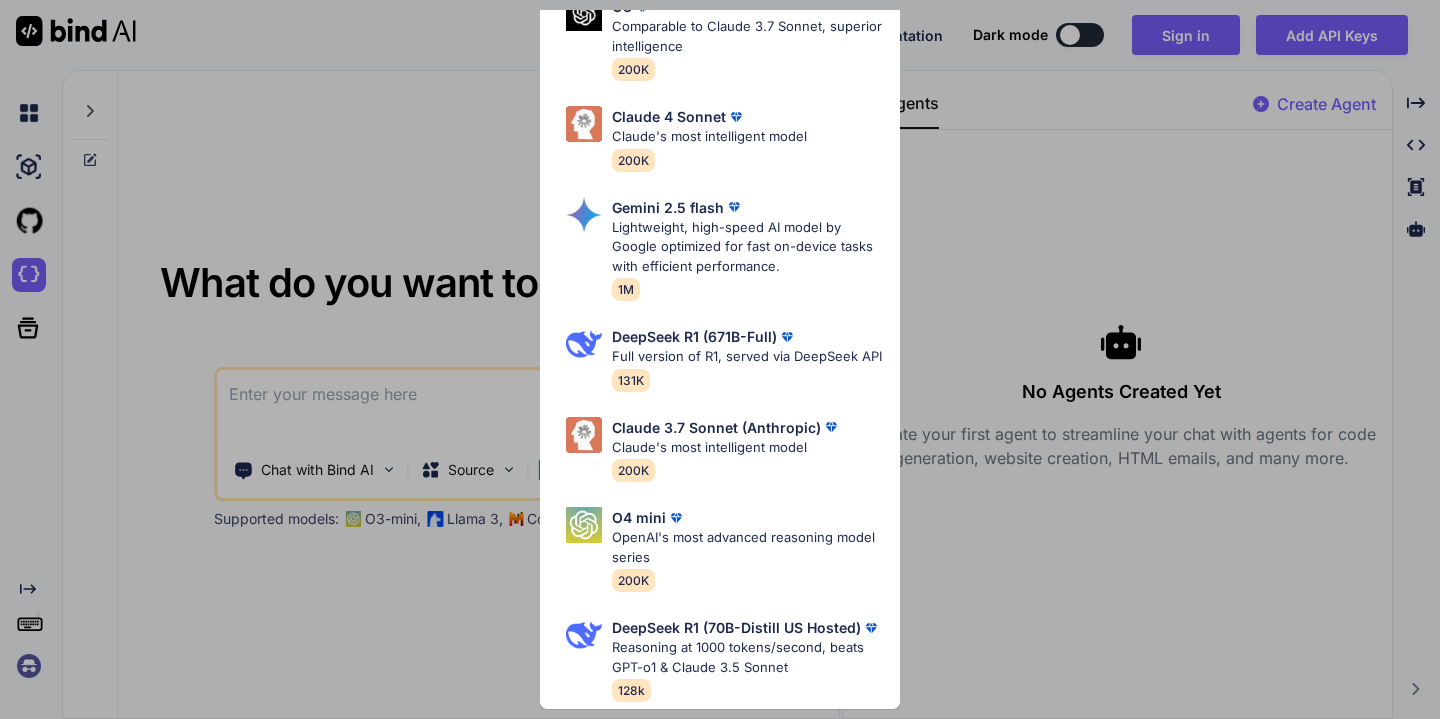 click on "Ultra Models Gemini 2.5 Pro Google's advanced multimodal AI model capable of understanding and generating text, images, audio, and code with enhanced reasoning and context awareness 1M O3 Comparable to Claude 3.7 Sonnet, superior intelligence 200K Claude 4 Sonnet Claude's most intelligent model 200K Gemini 2.5 flash Lightweight, high-speed AI model by Google optimized for fast on-device tasks with efficient performance. 1M DeepSeek R1 (671B-Full) Full version of R1, served via DeepSeek API 131K Claude 3.7 Sonnet (Anthropic) Claude's most intelligent model 200K O4 mini OpenAI's most advanced reasoning model series 200K DeepSeek R1 (70B-Distill US Hosted) Reasoning at 1000 tokens/second, beats GPT-o1 & Claude 3.5 Sonnet 128k" at bounding box center (720, 359) 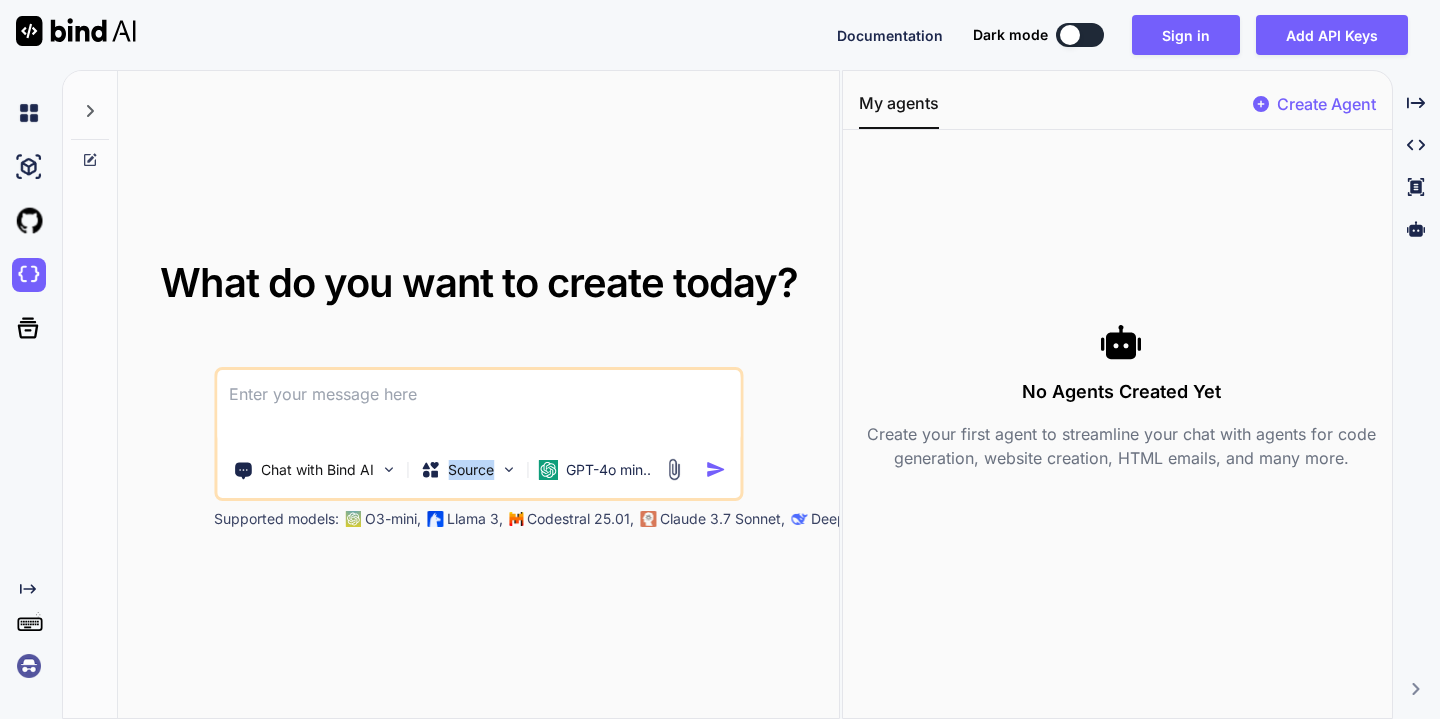 click on "Source" at bounding box center (457, 470) 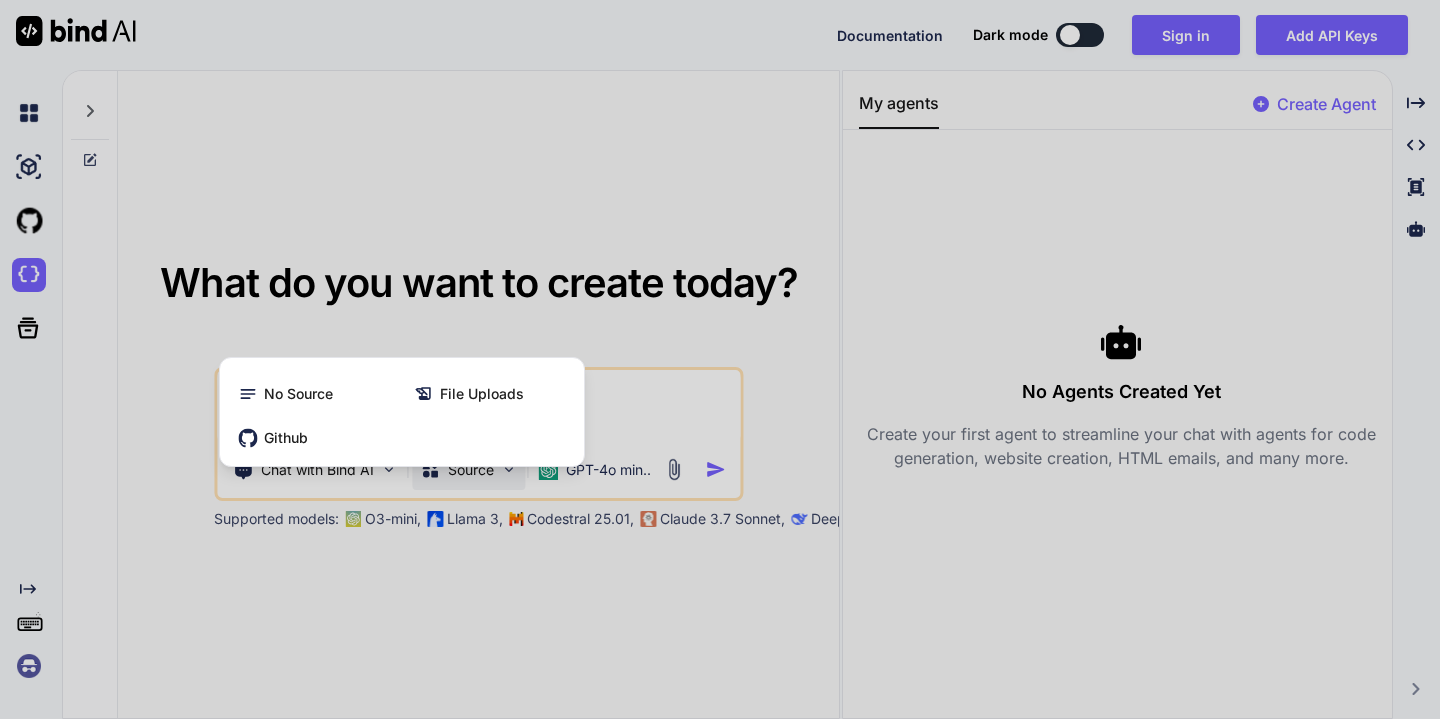 click at bounding box center (720, 359) 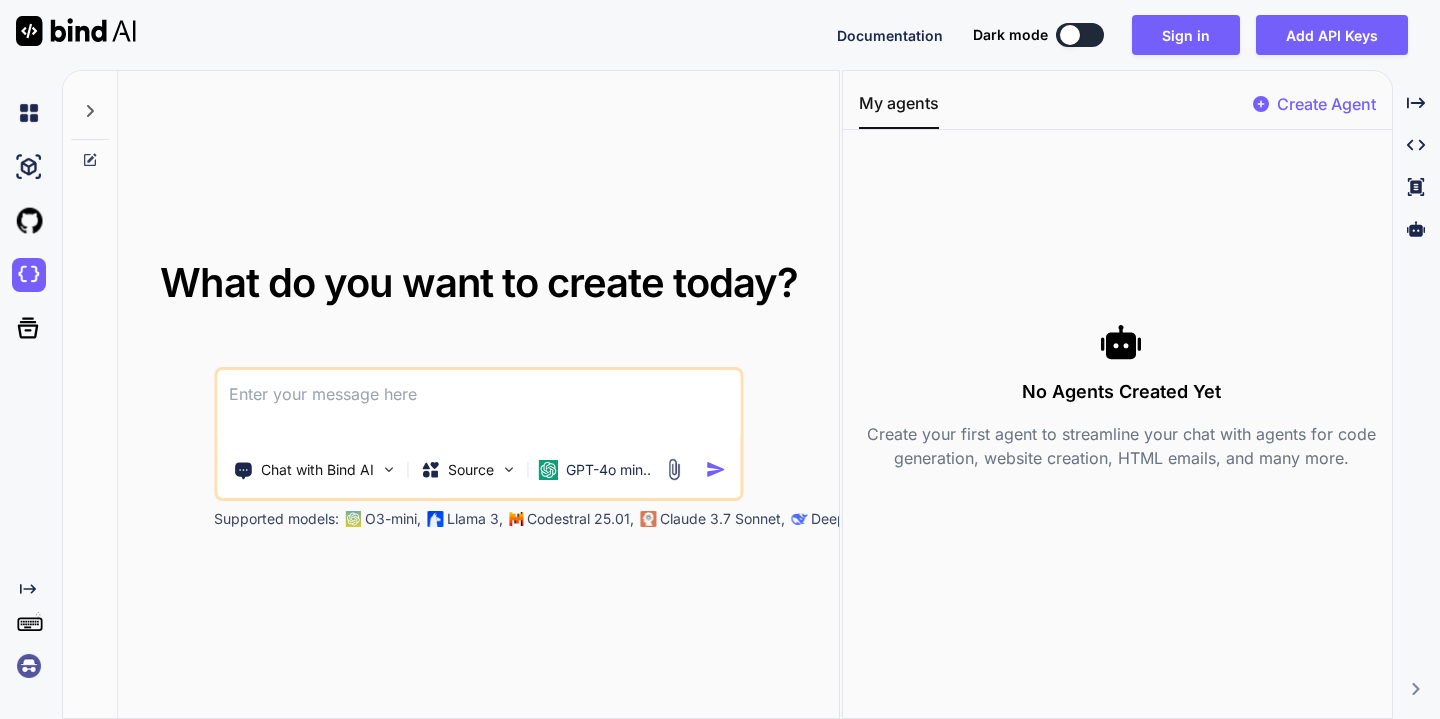 click on "Chat with Bind AI Source   GPT-4o min.." at bounding box center (439, 470) 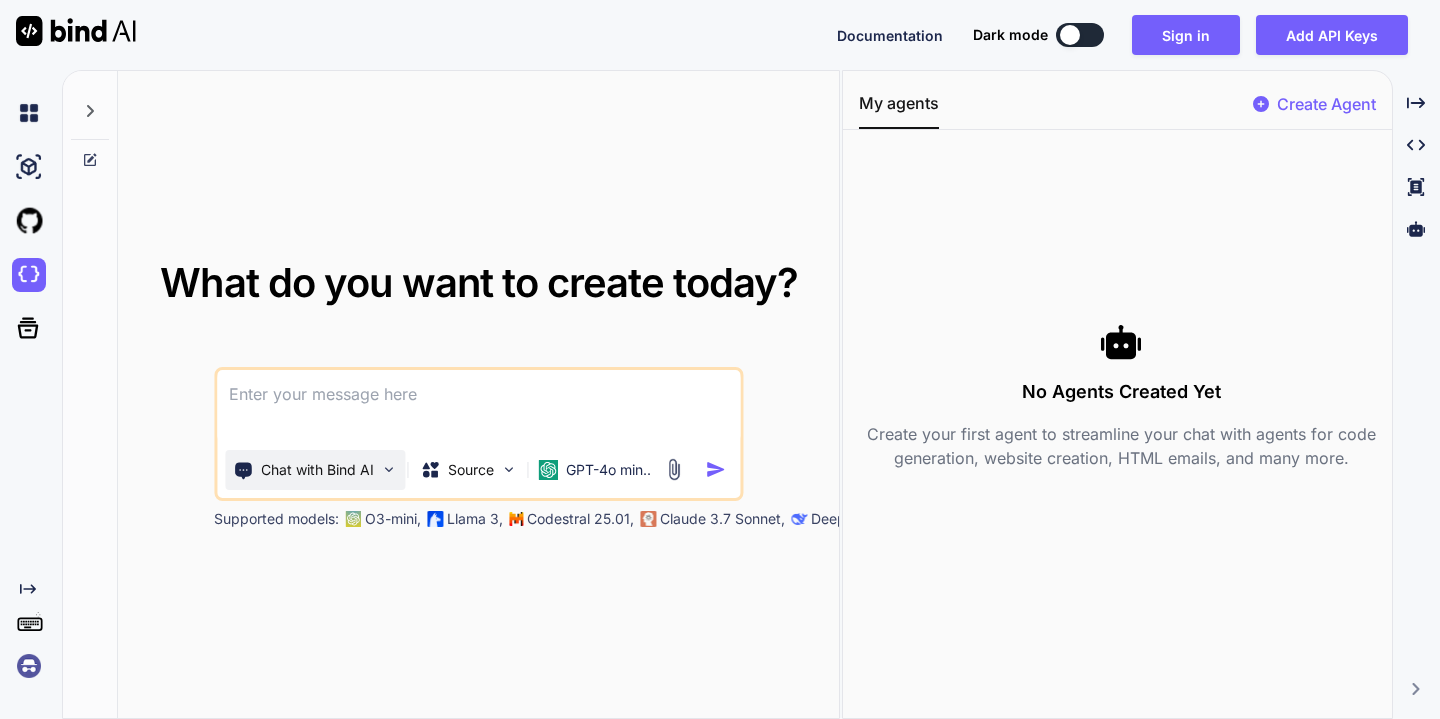 click on "Chat with Bind AI" at bounding box center (317, 470) 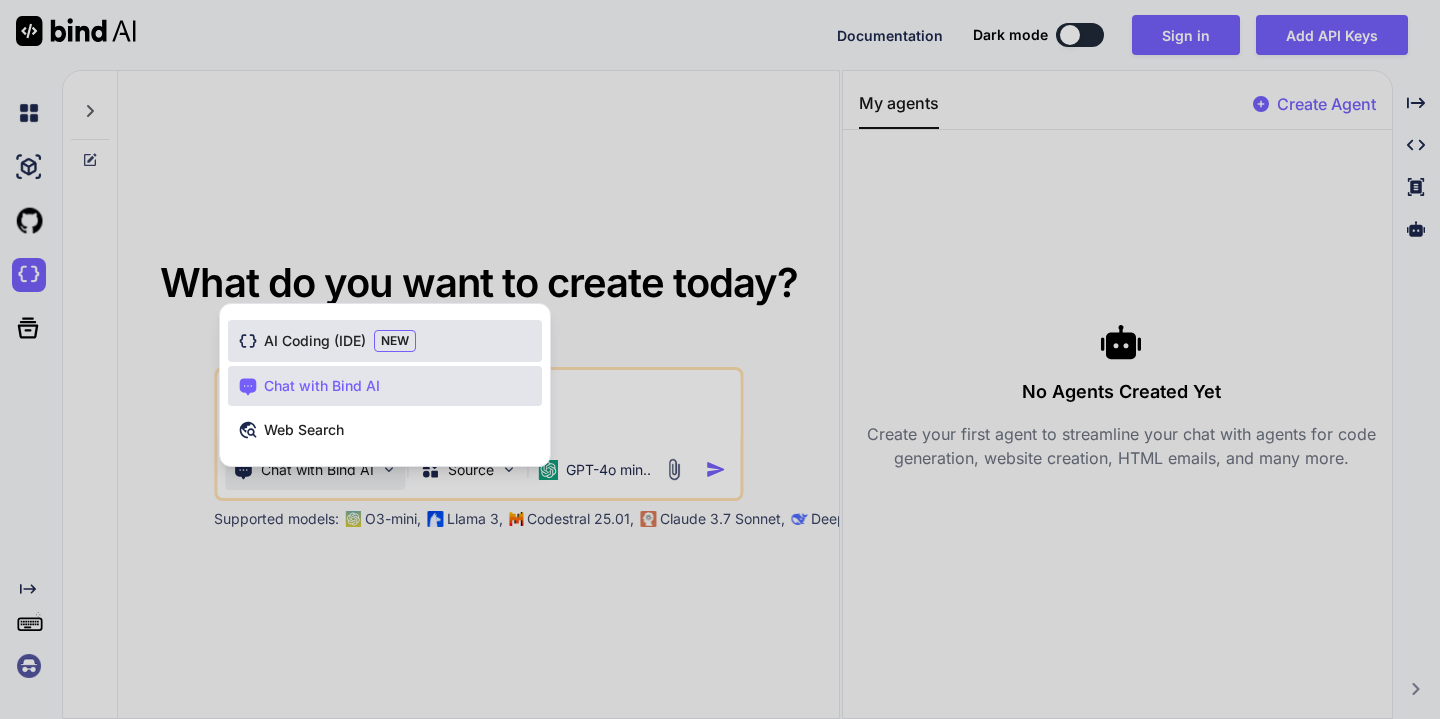 click on "AI Coding (IDE)" at bounding box center [315, 341] 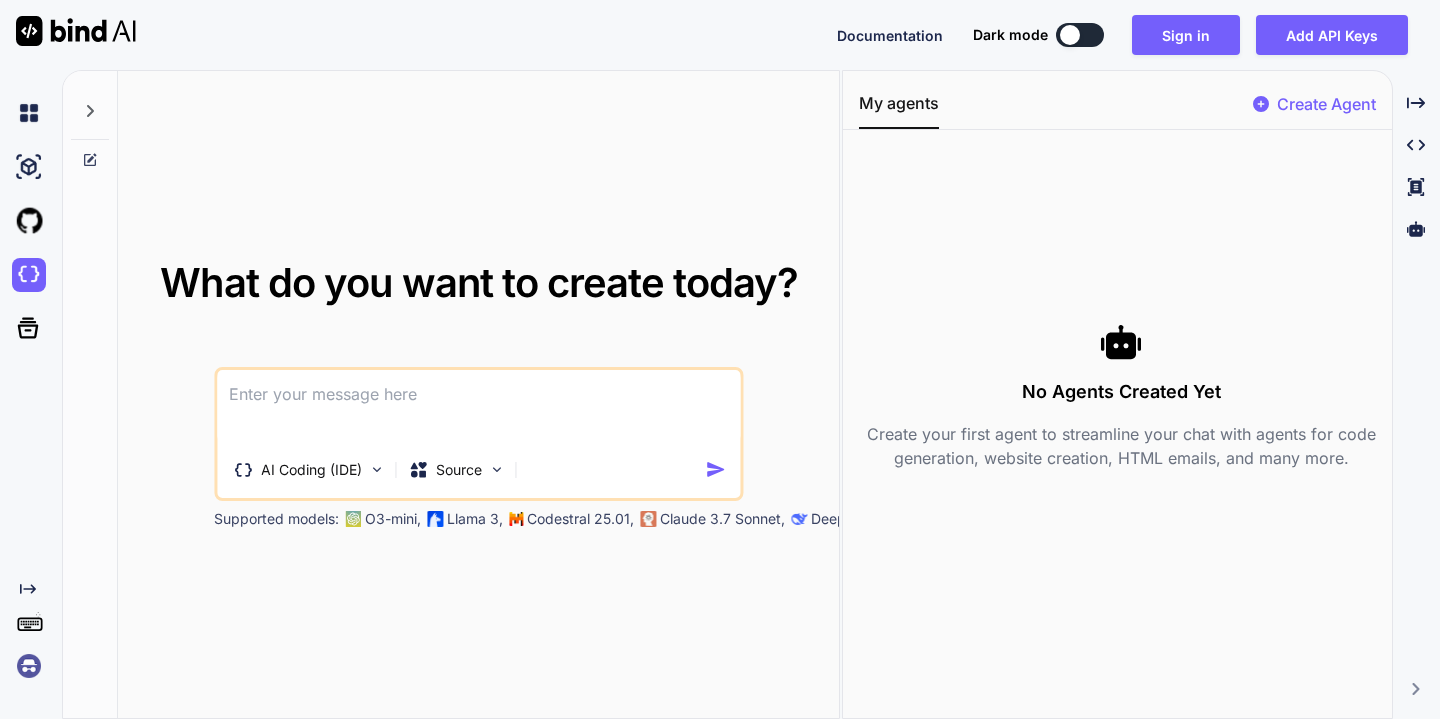 click at bounding box center [478, 407] 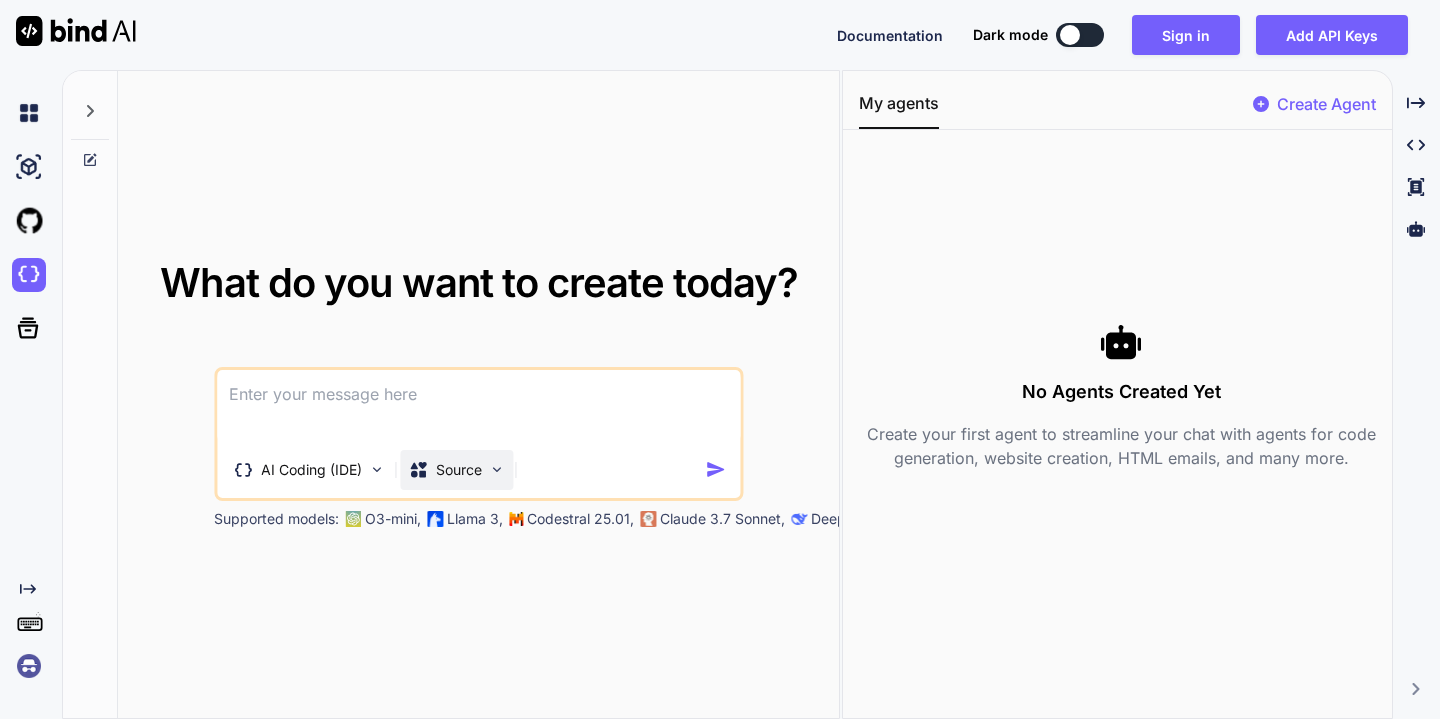 click on "Source" at bounding box center (456, 470) 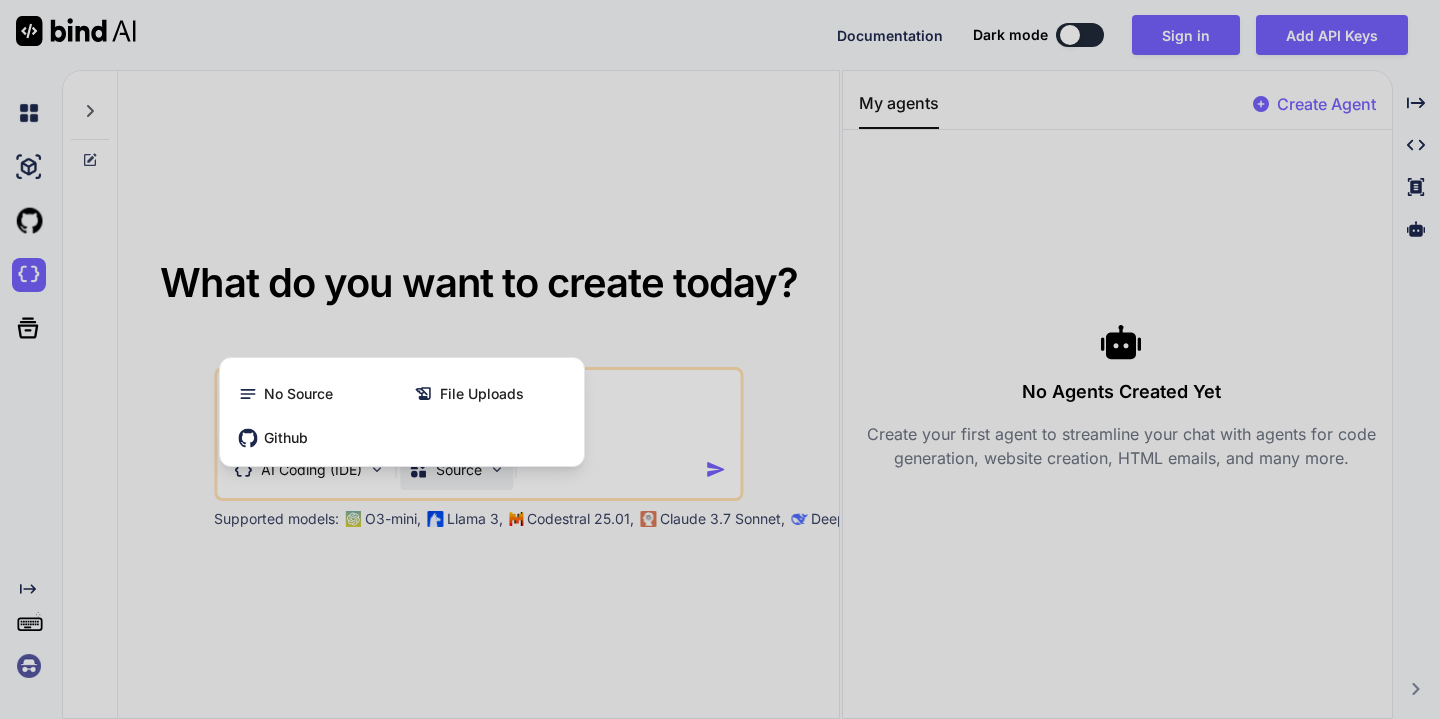 click at bounding box center [720, 359] 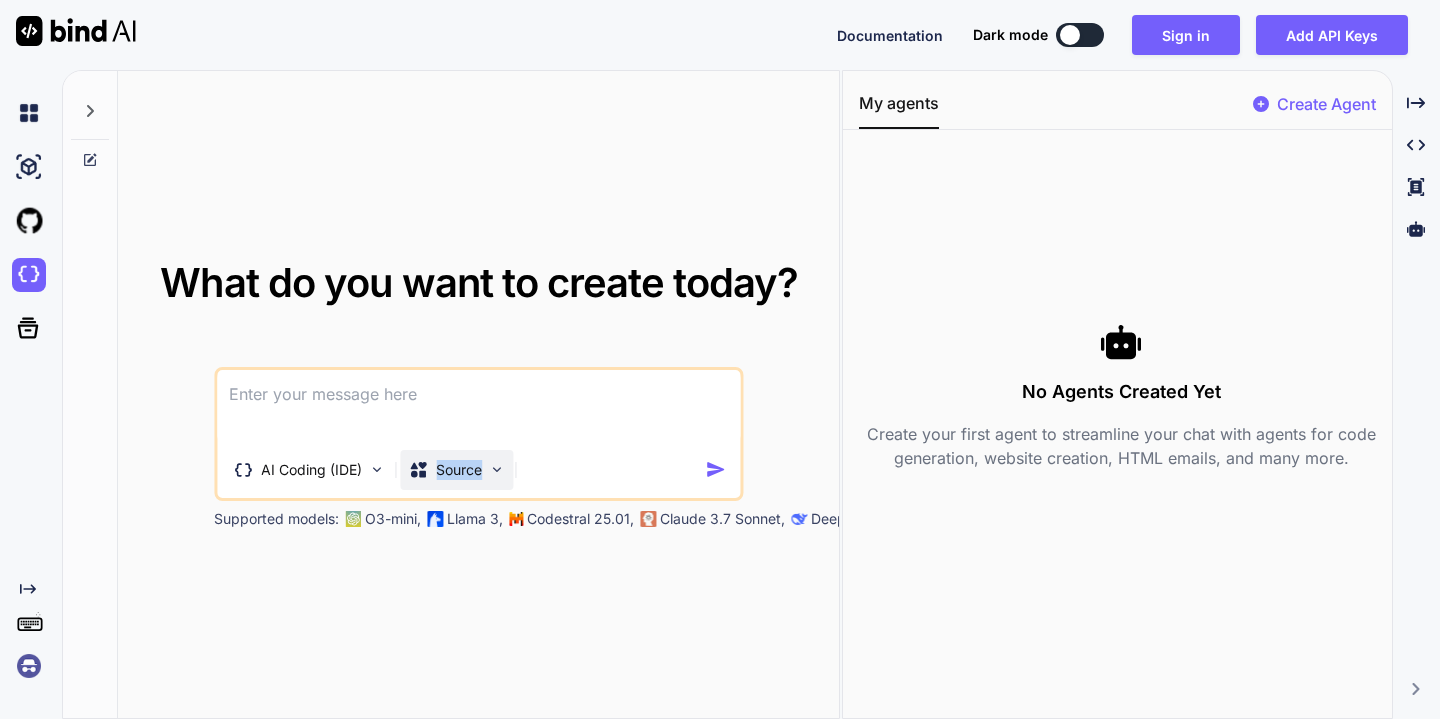 click on "Source" at bounding box center (456, 470) 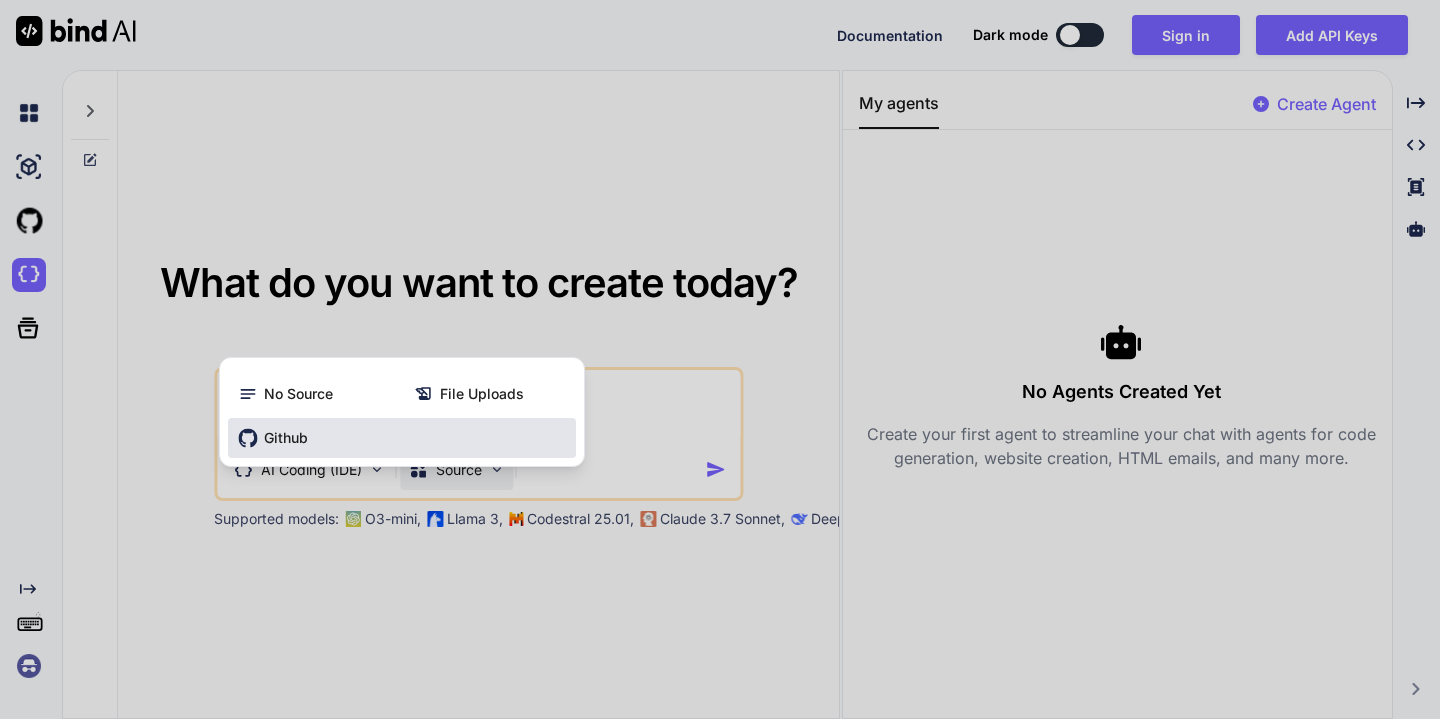 click on "Github" at bounding box center [402, 438] 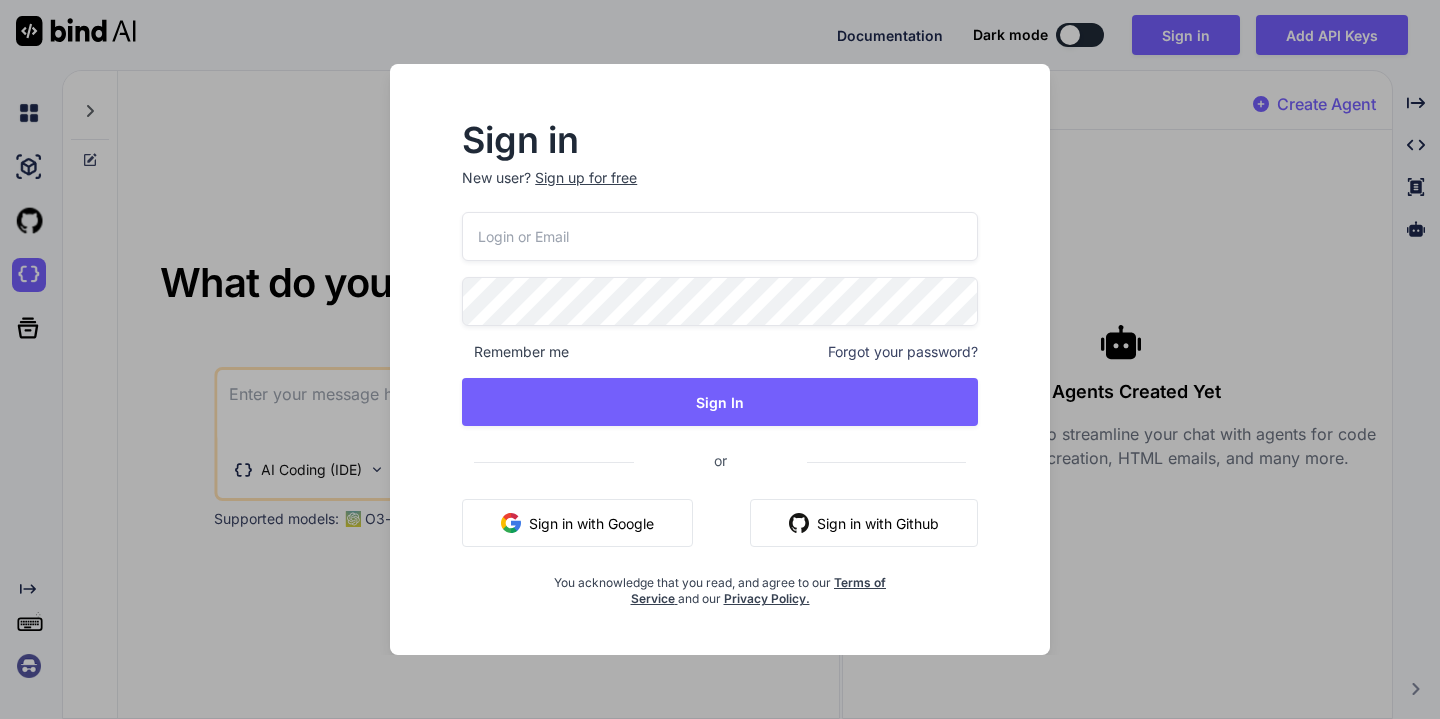 click on "Sign in New user?   Sign up for free Remember me Forgot your password? Sign In   or Sign in with Google Sign in with Github You acknowledge that you read, and agree to our   Terms of Service     and our   Privacy Policy." at bounding box center (720, 359) 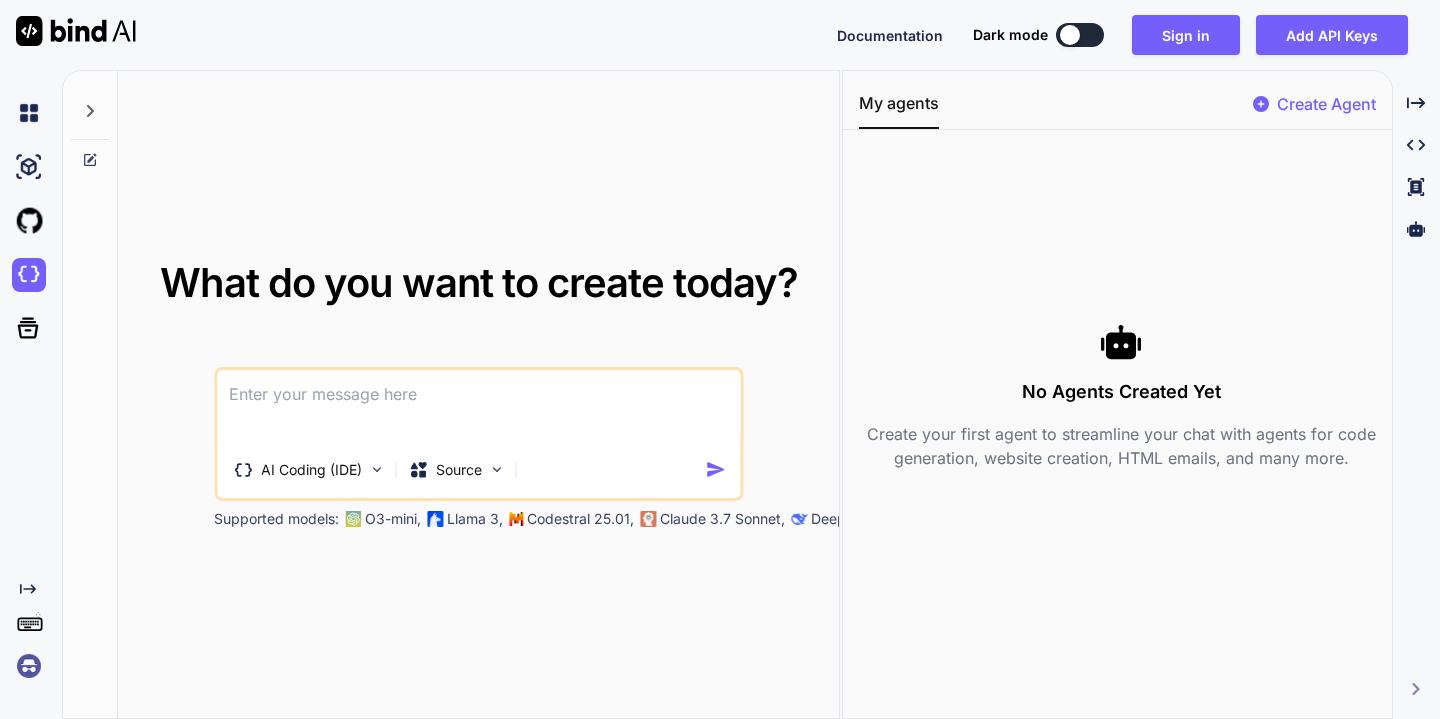 click at bounding box center [478, 407] 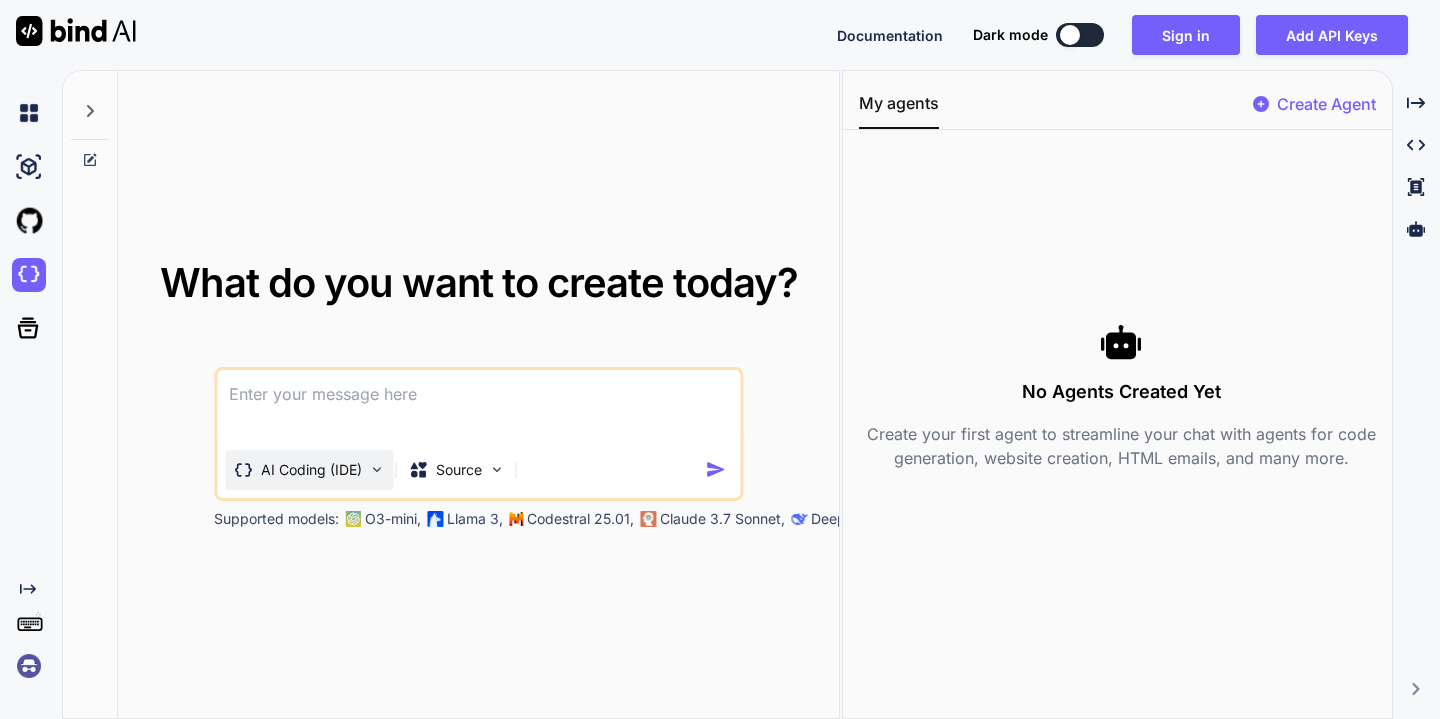 click on "AI Coding (IDE)" at bounding box center (311, 470) 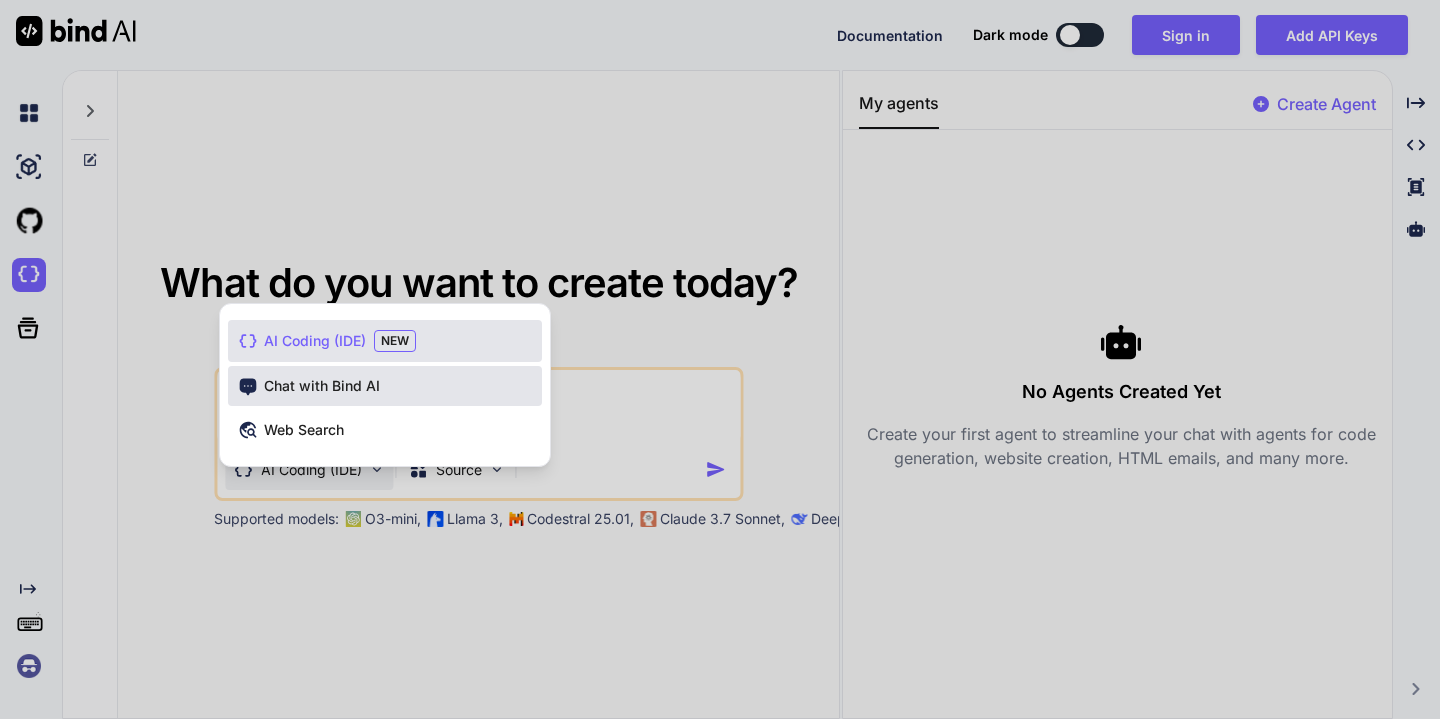 click on "Chat with Bind AI" at bounding box center [385, 386] 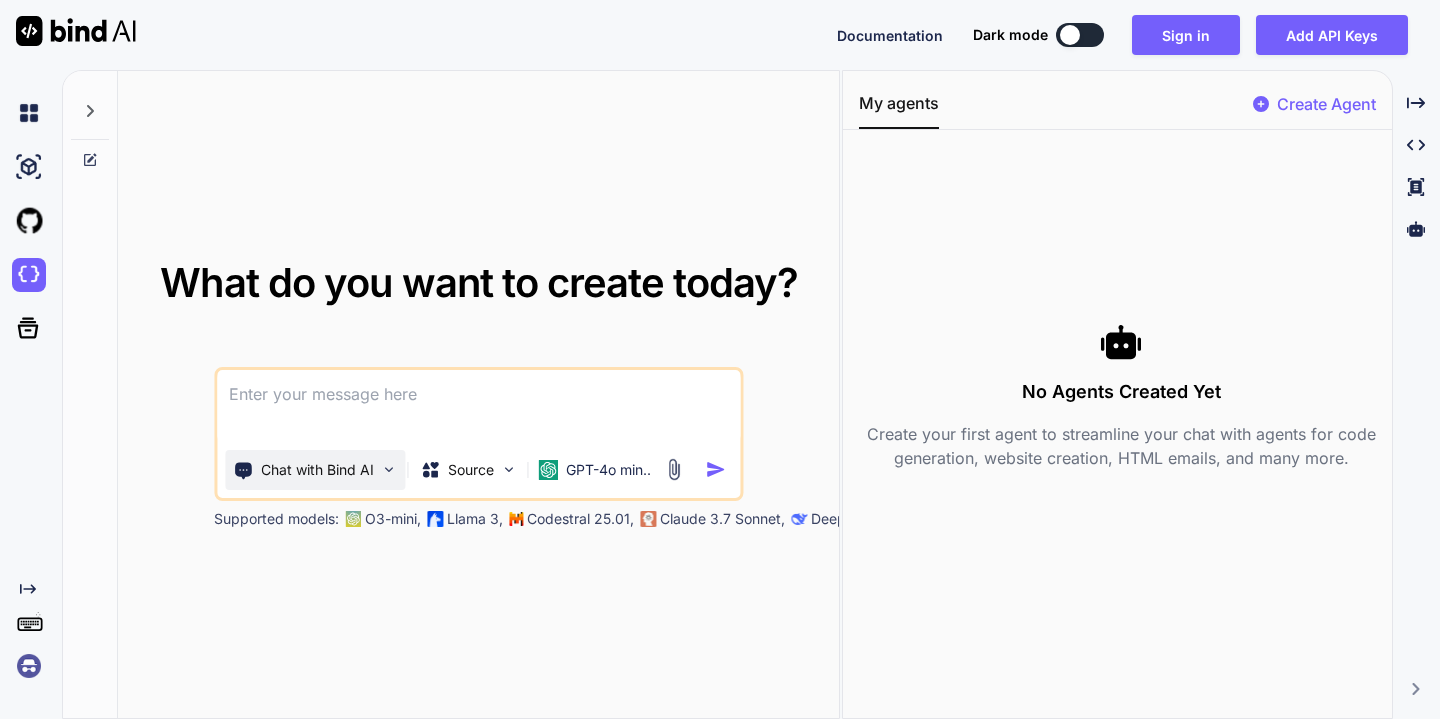 click on "Chat with Bind AI" at bounding box center [317, 470] 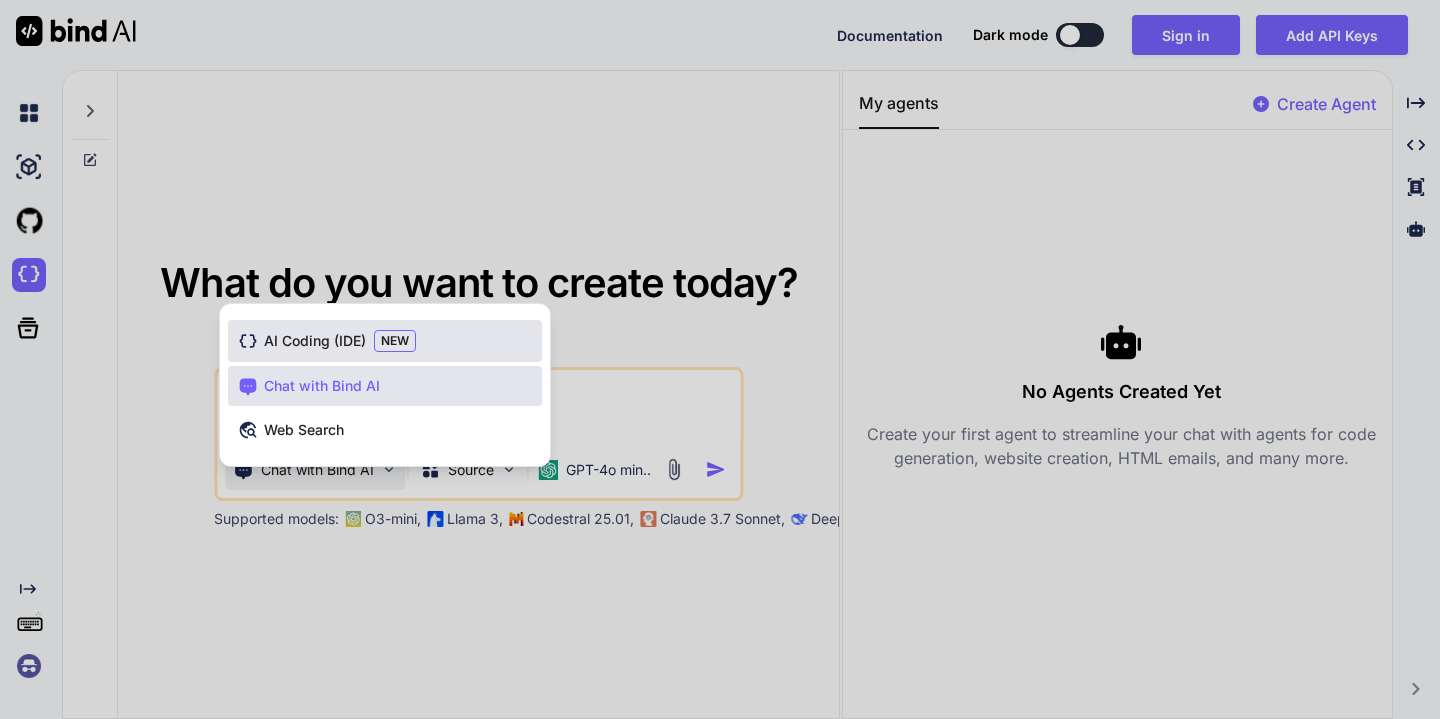 click on "AI Coding (IDE)" at bounding box center [315, 341] 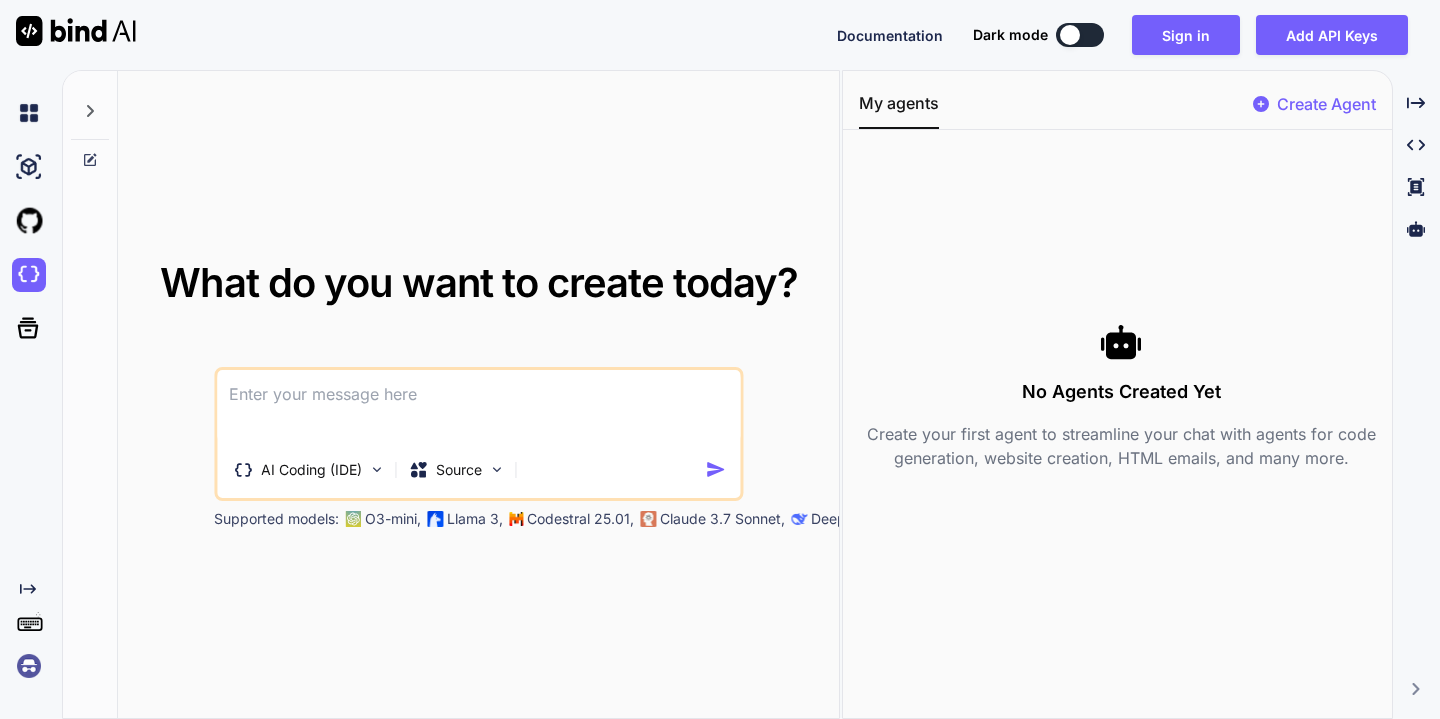 click at bounding box center [478, 407] 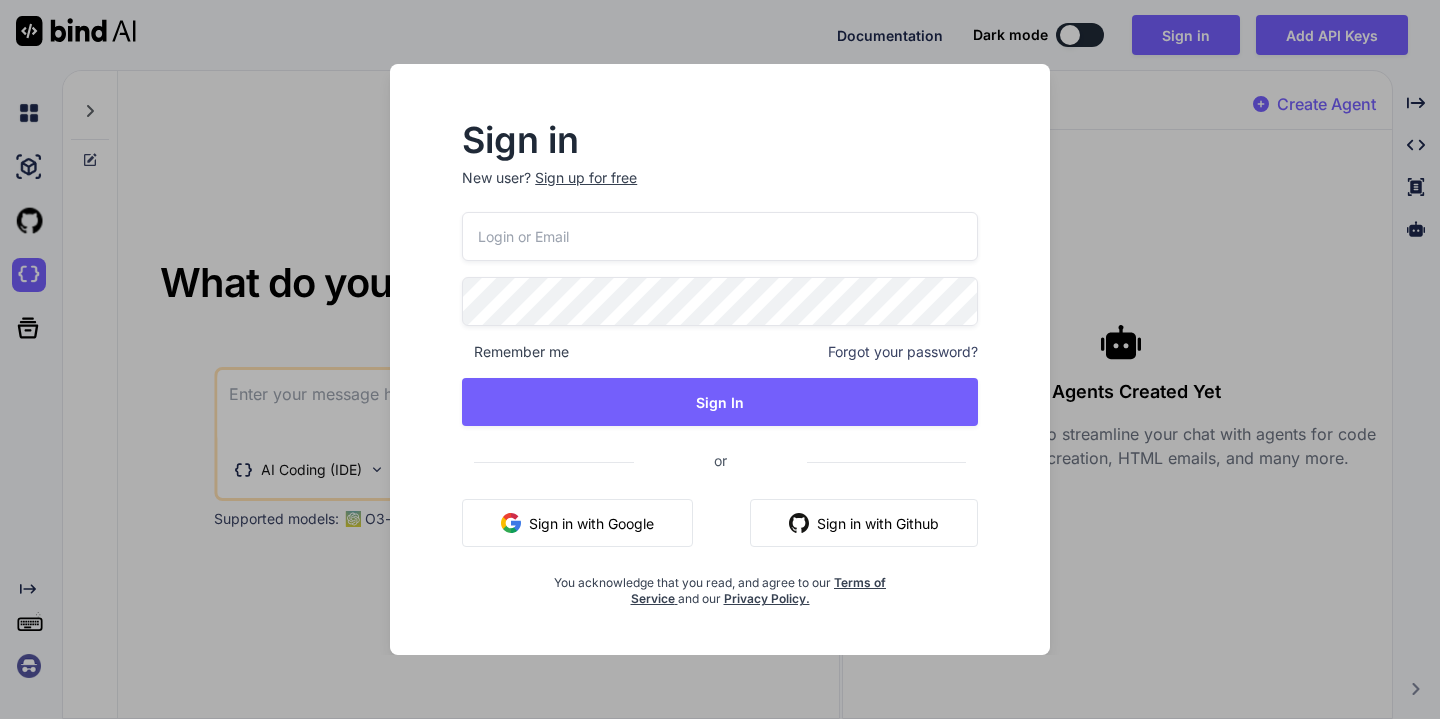 type 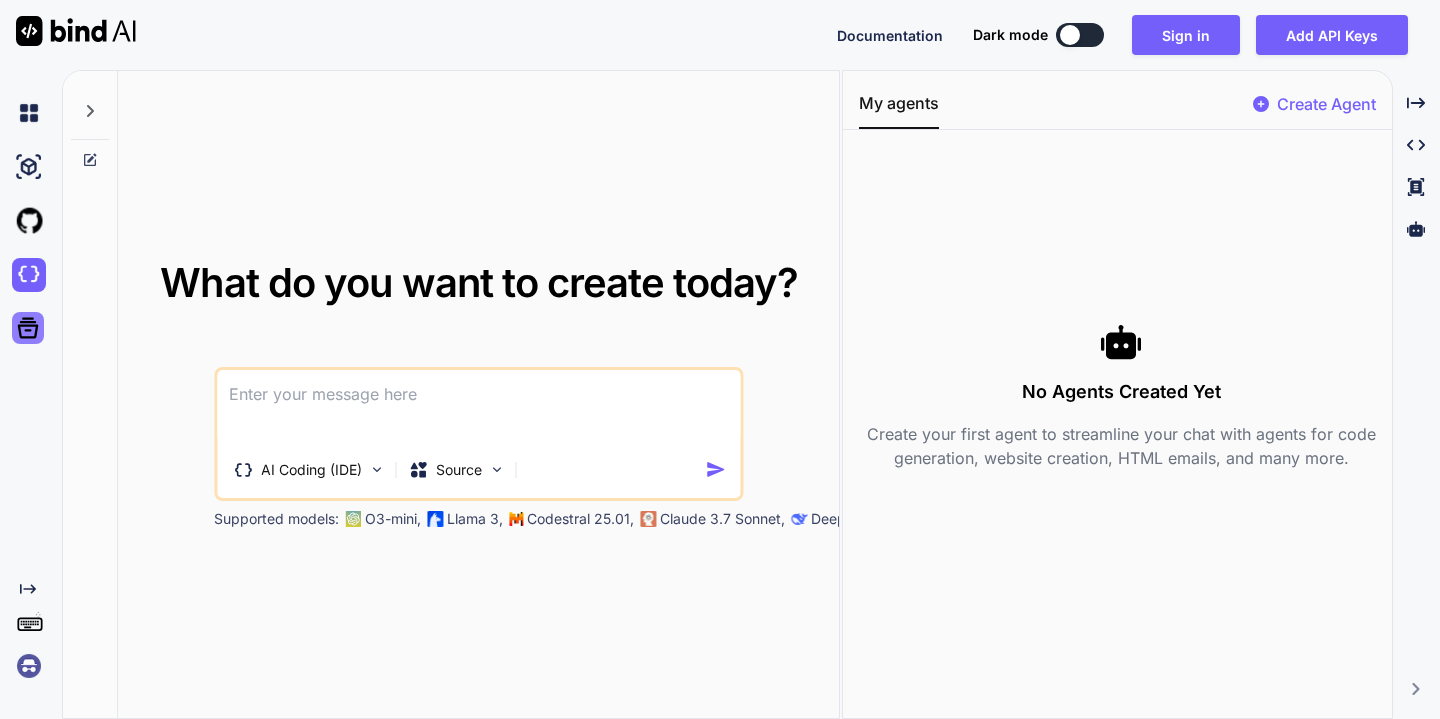 click 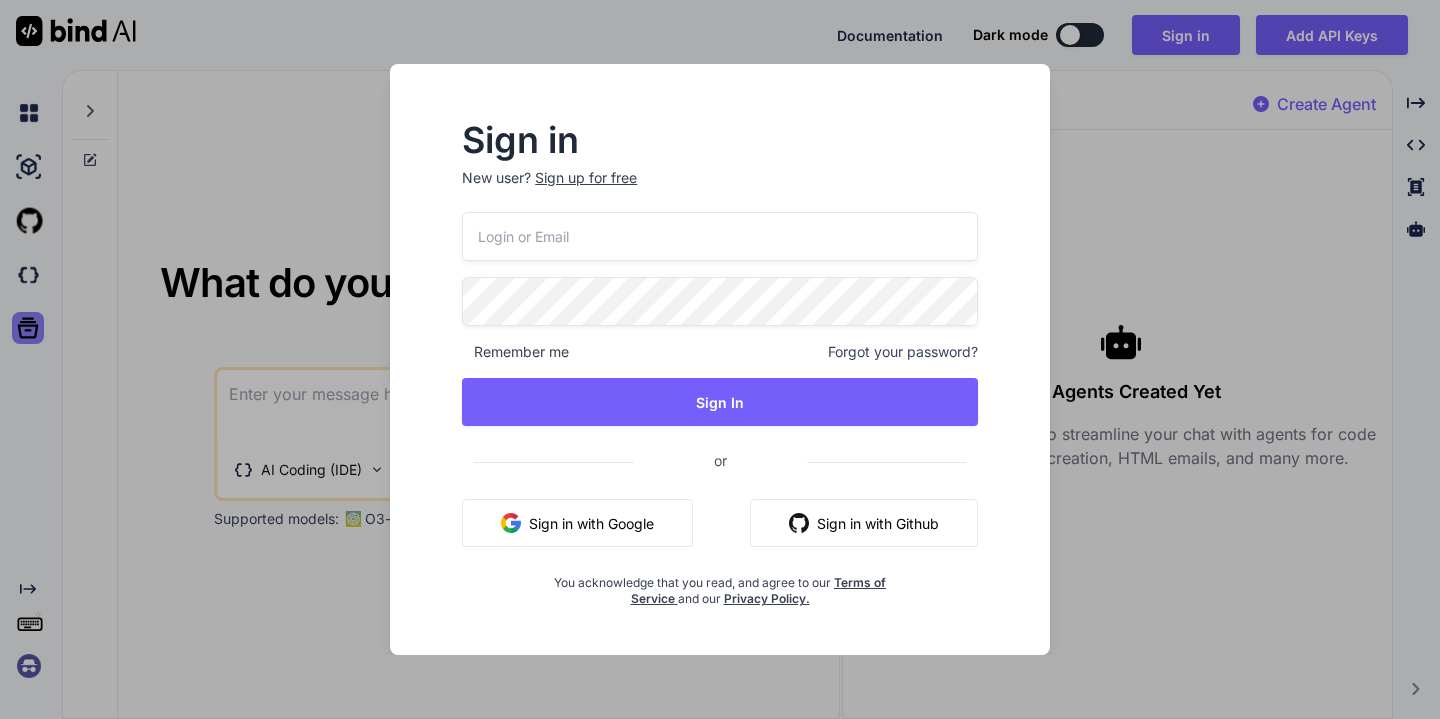 click on "Sign in New user?   Sign up for free Remember me Forgot your password? Sign In   or Sign in with Google Sign in with Github You acknowledge that you read, and agree to our   Terms of Service     and our   Privacy Policy." at bounding box center [720, 359] 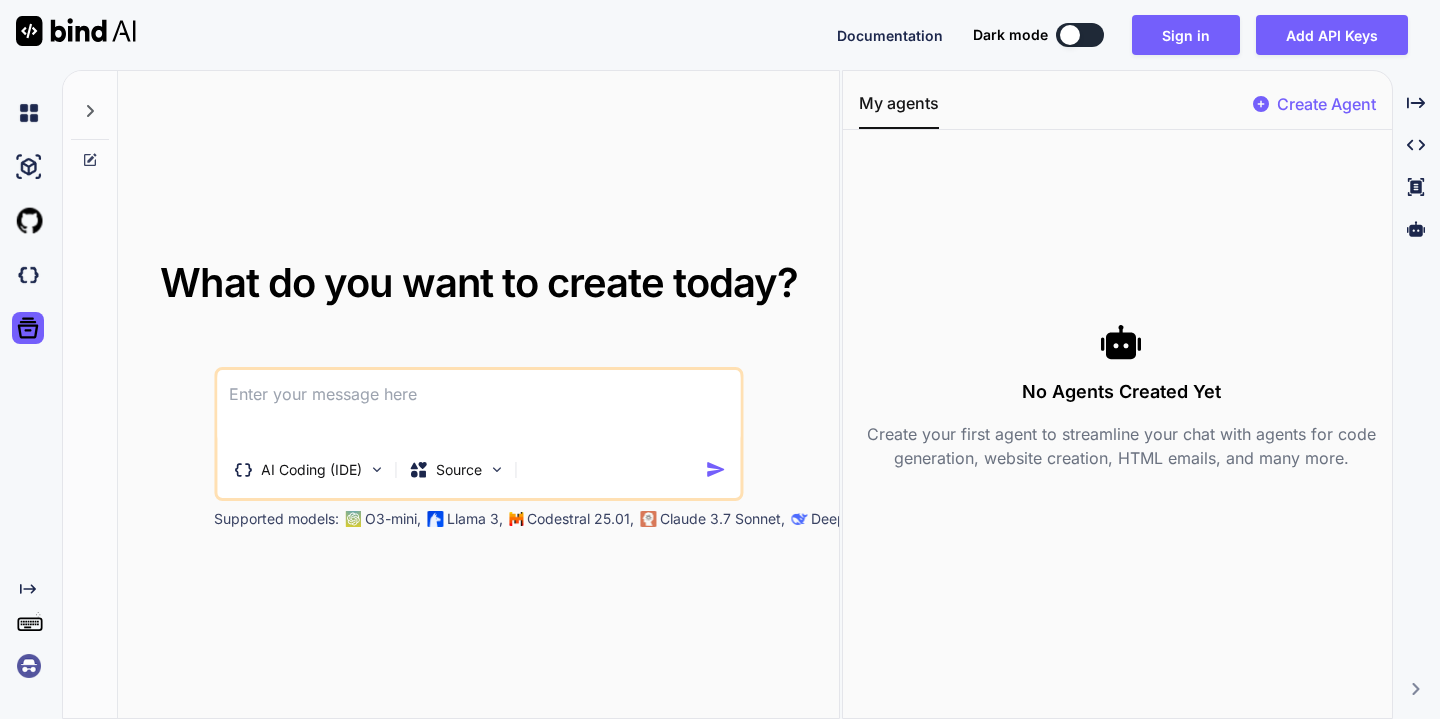 click on "No Agents Created Yet Create your first agent to streamline your chat with agents for code generation, website creation, HTML emails, and many more." at bounding box center (1121, 395) 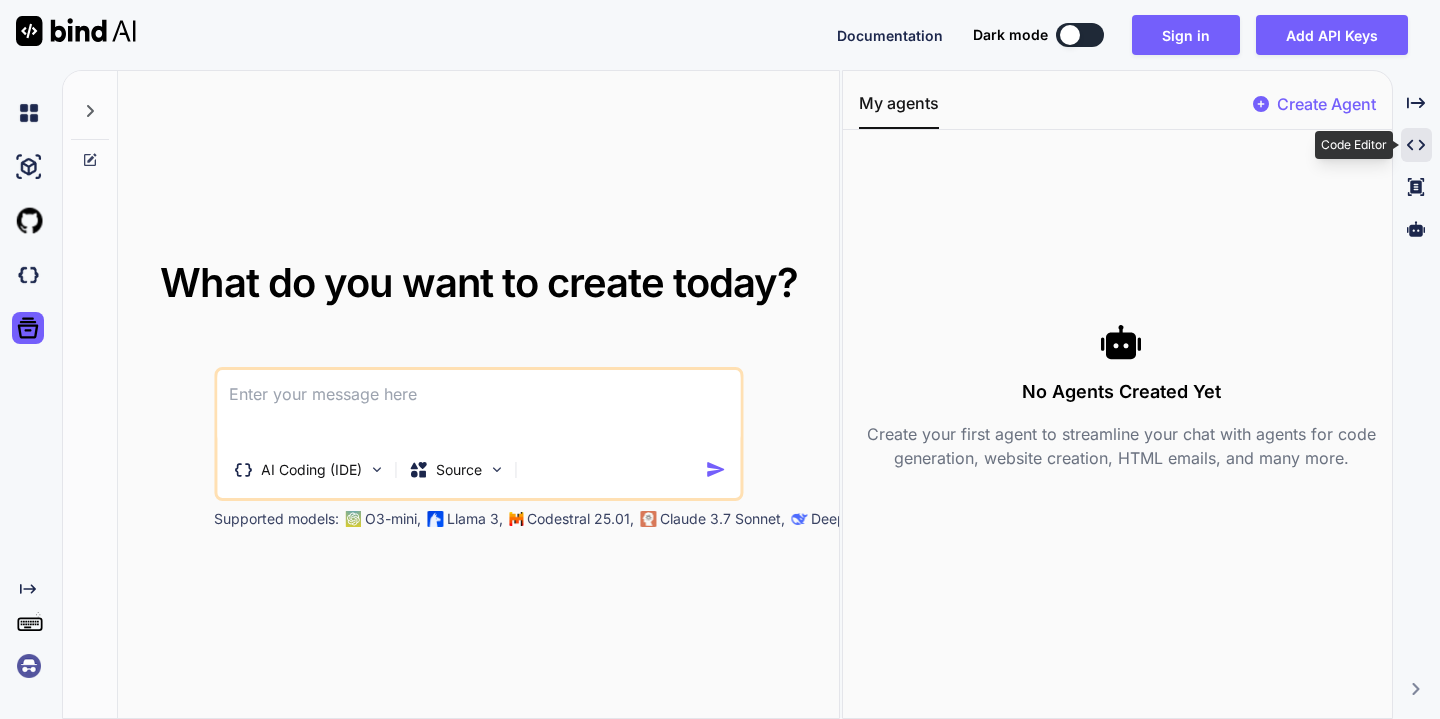 click on "Created with Pixso." 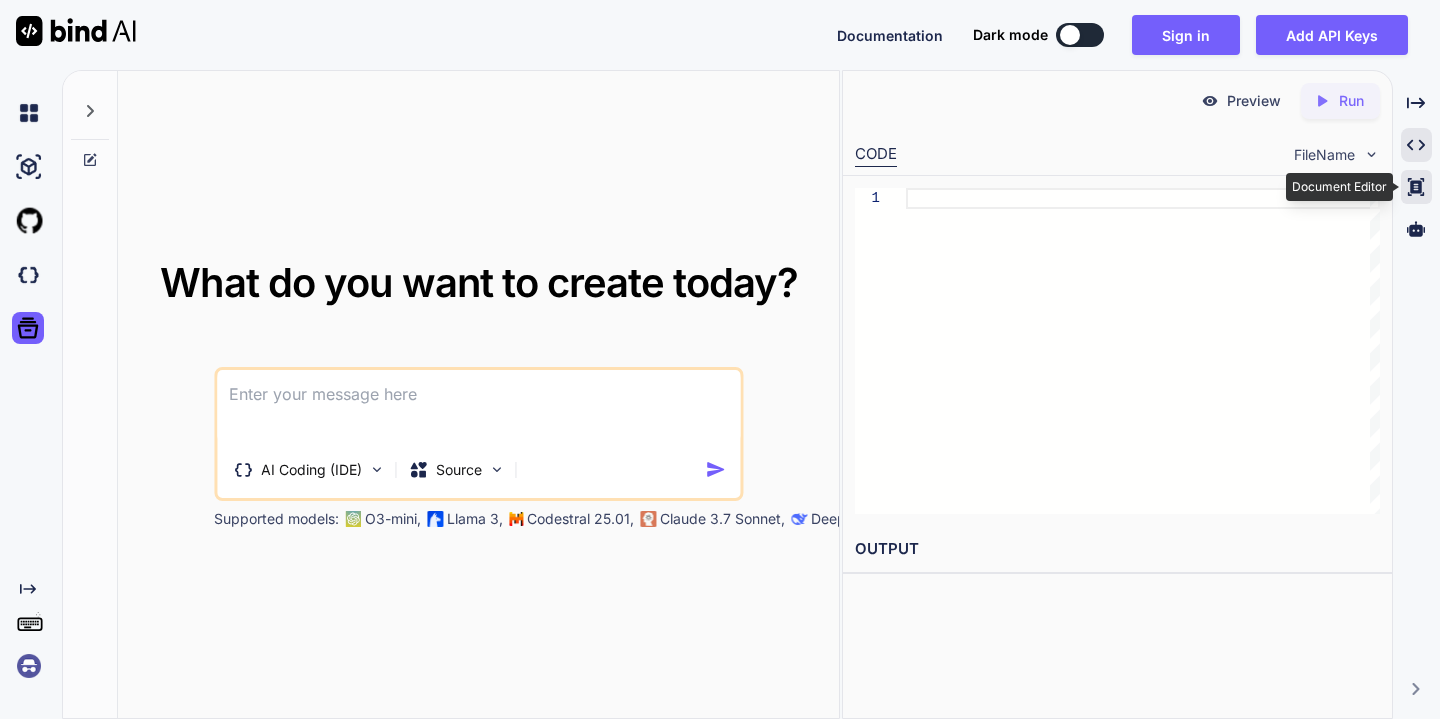 click 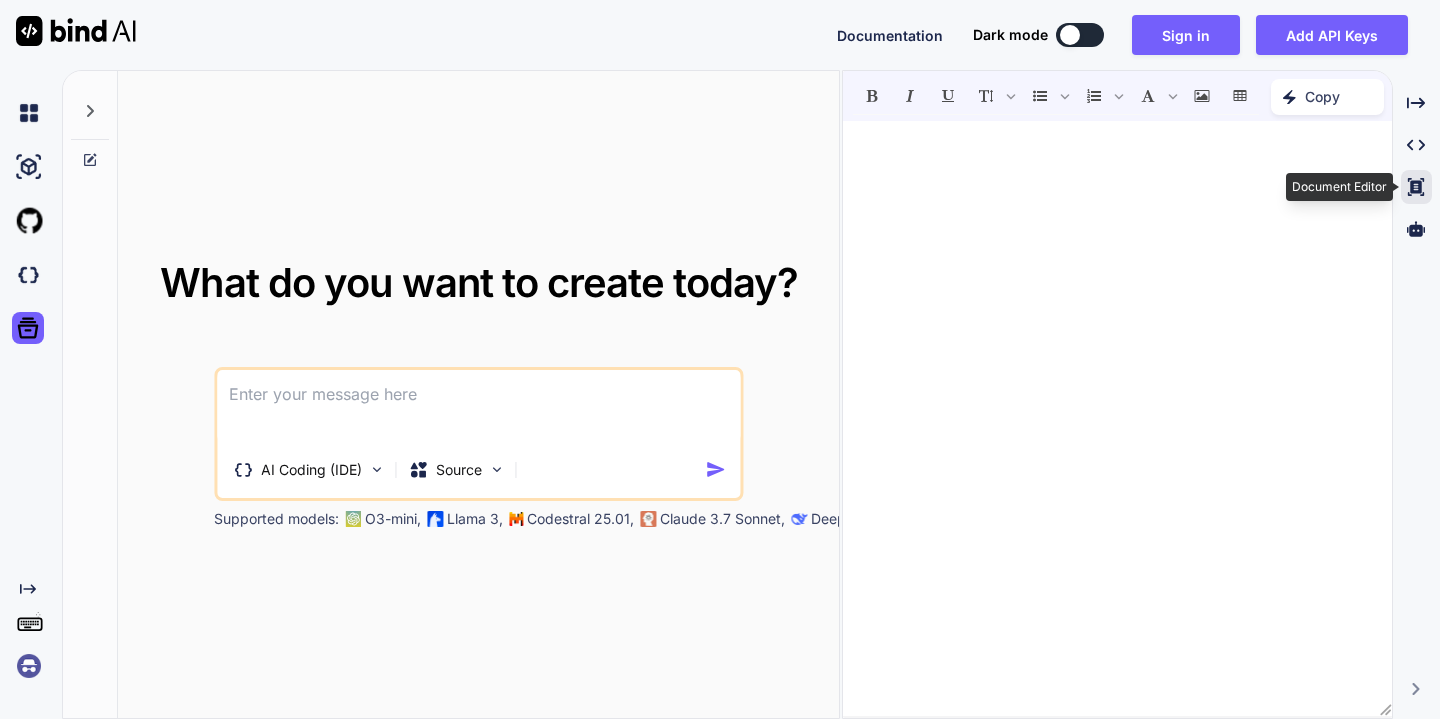 click on "Created with Pixso. Created with Pixso. Created with Pixso. Document Editor" at bounding box center (1416, 170) 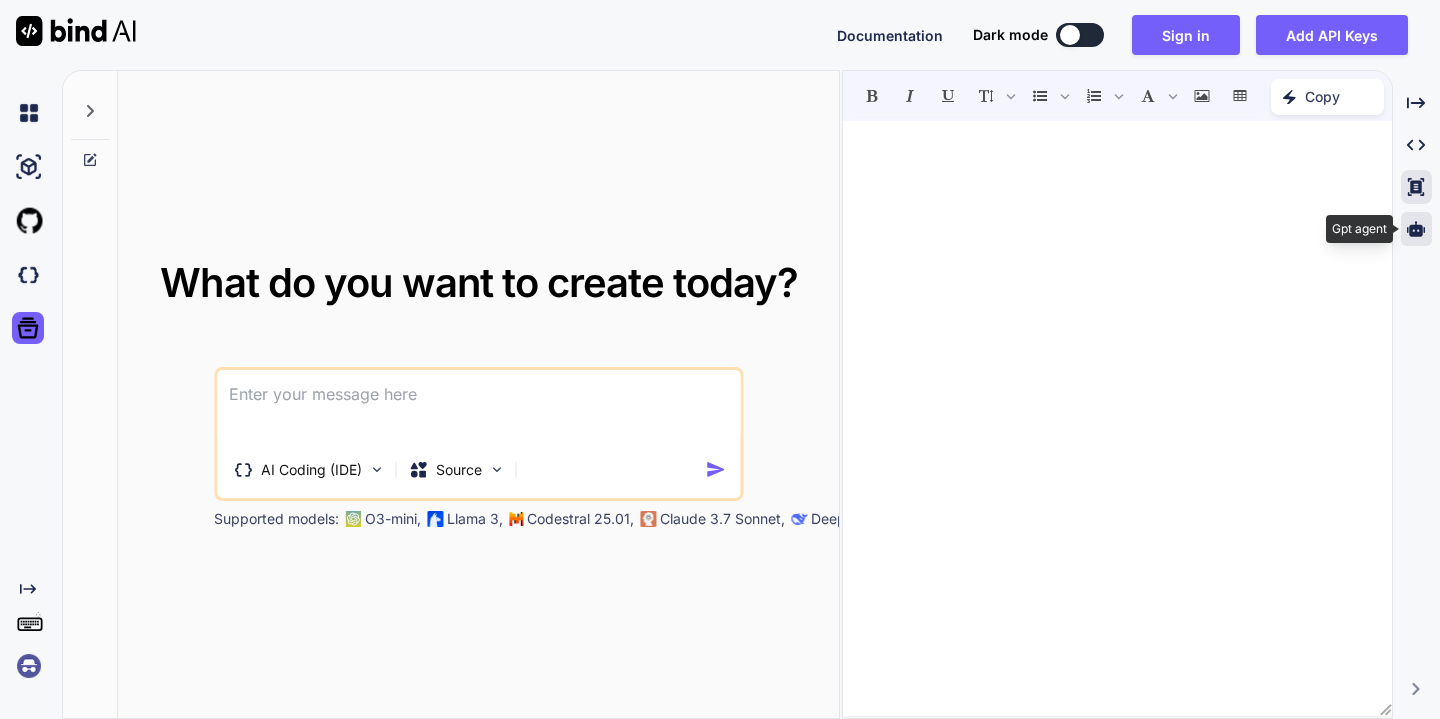 click at bounding box center (1416, 229) 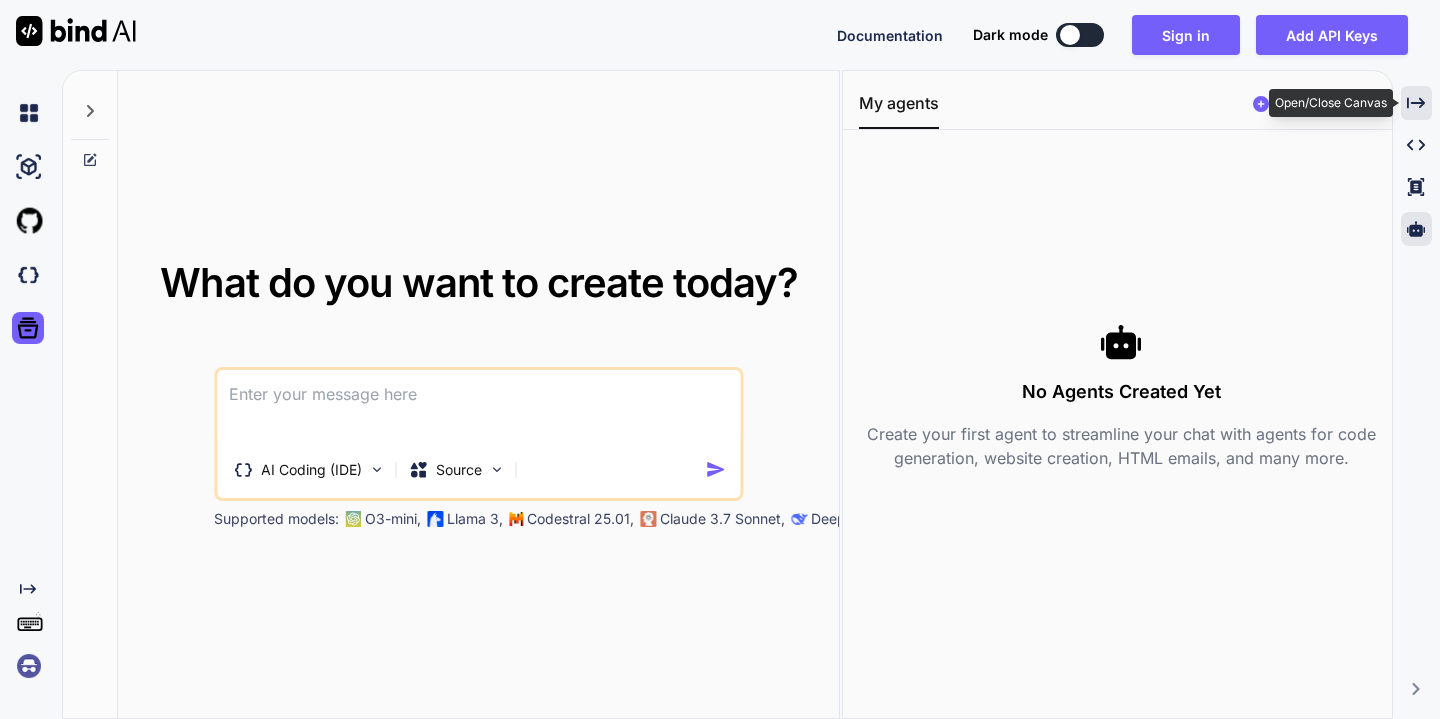 click on "Created with Pixso." 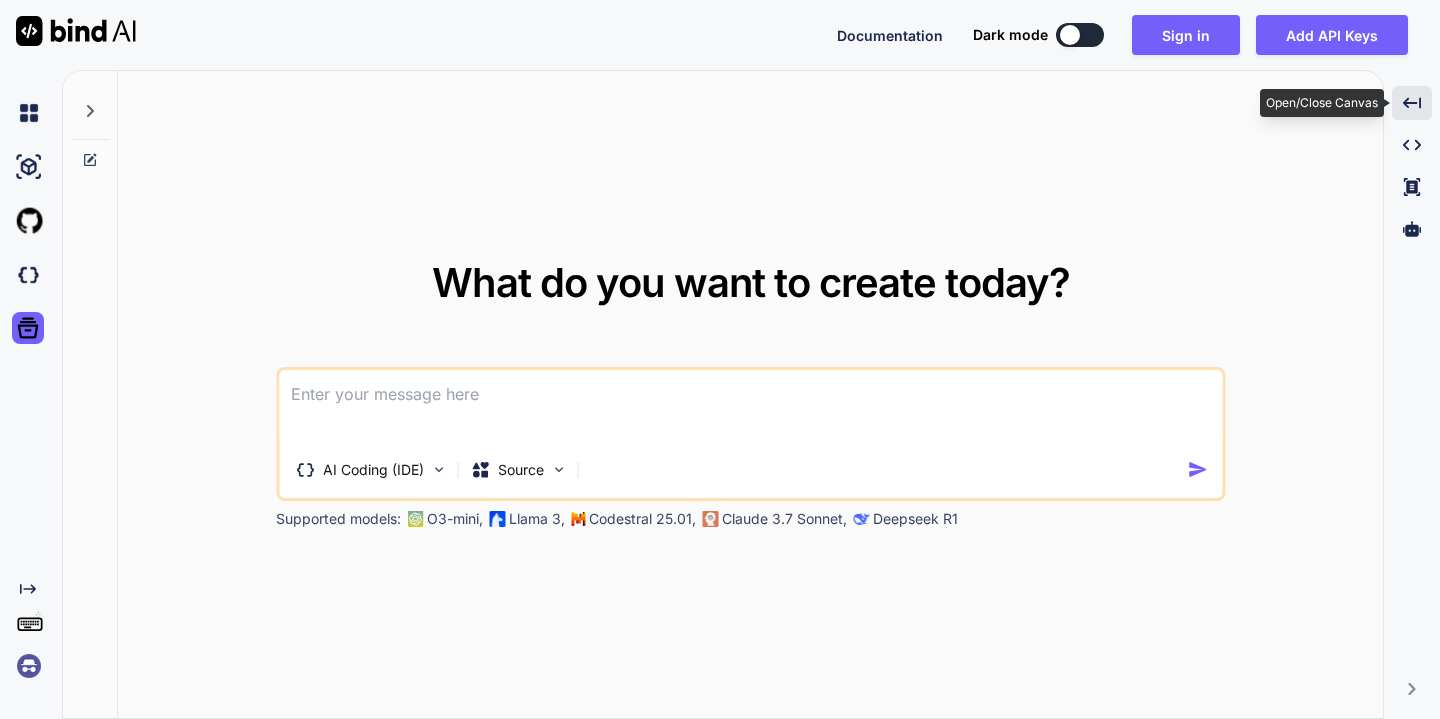 click on "Created with Pixso." at bounding box center [1412, 103] 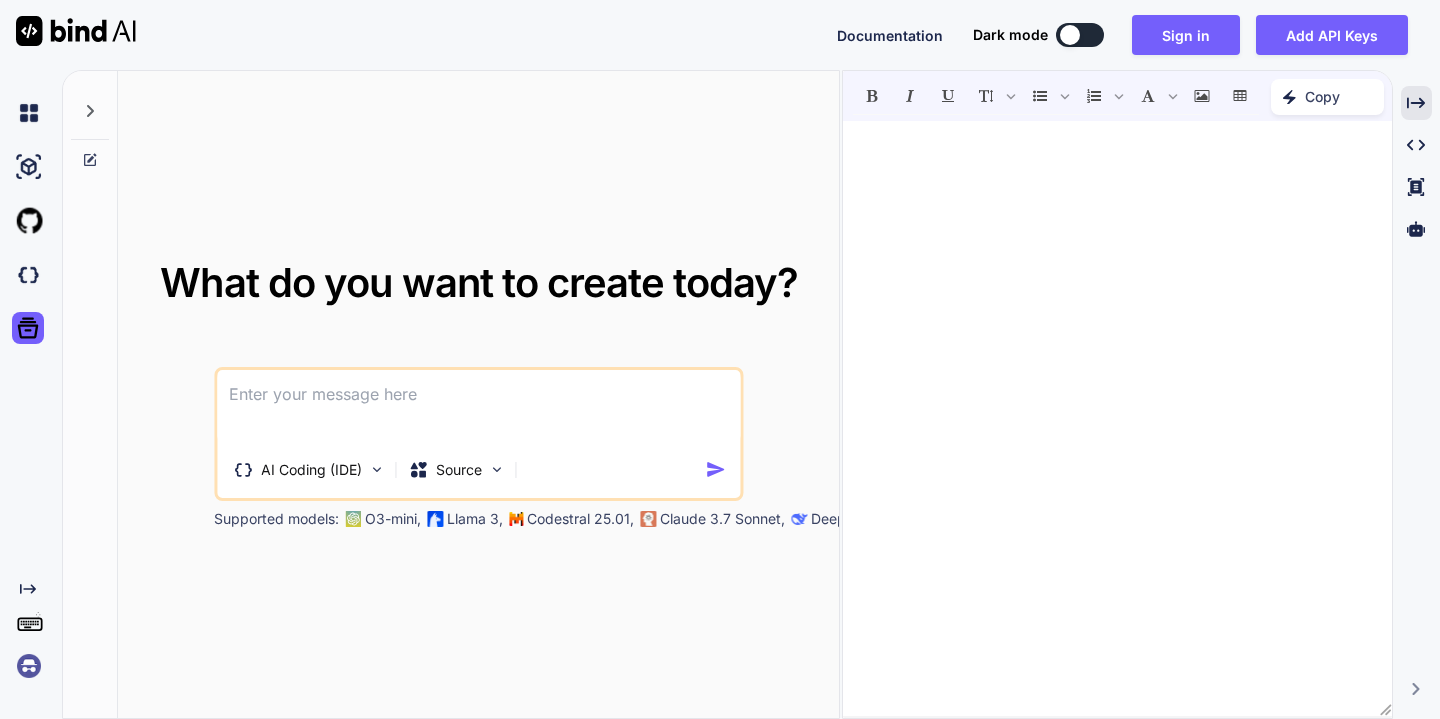 click on "Created with Pixso. Created with Pixso. Created with Pixso. Created with Pixso." at bounding box center [1416, 402] 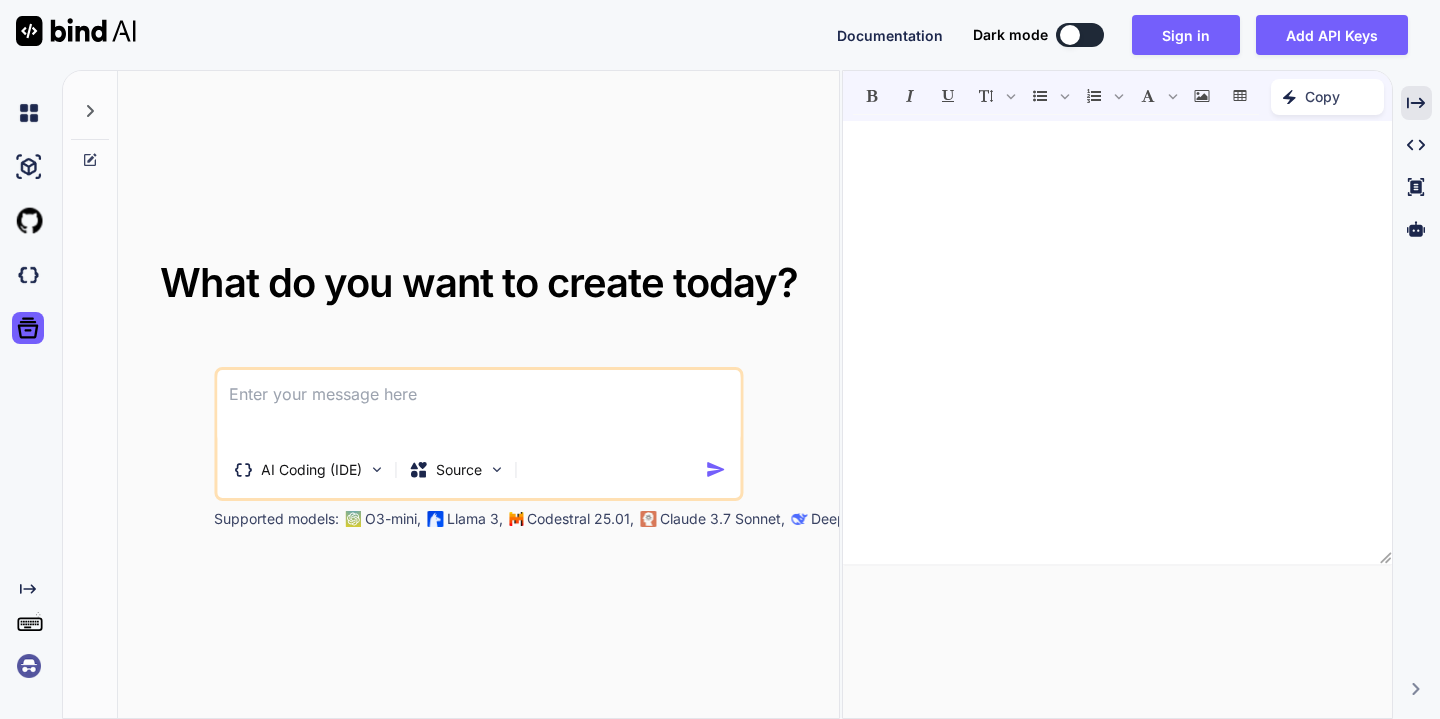 drag, startPoint x: 1385, startPoint y: 705, endPoint x: 1298, endPoint y: 554, distance: 174.26991 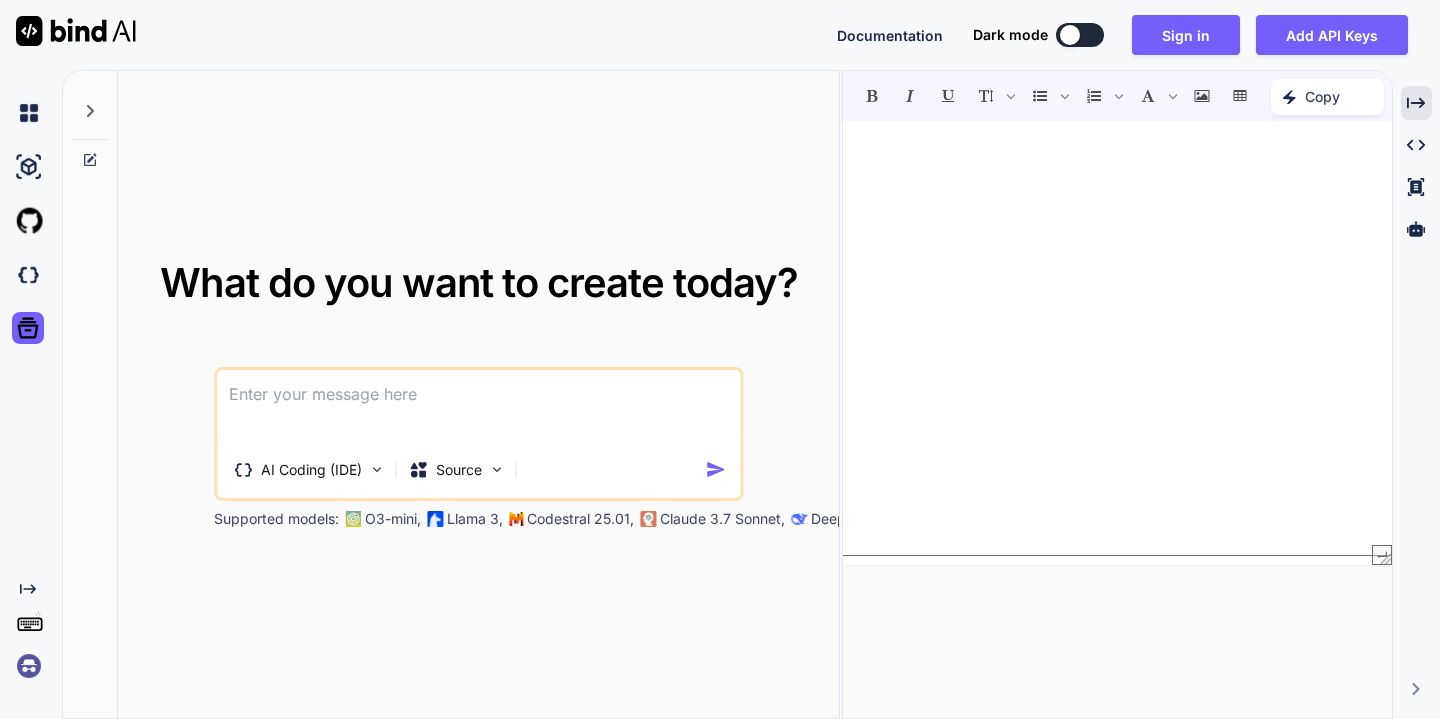 click on "XXXXXXXXXXXXXXXXXXXXXXXXXXXXXXXXXXXXXXXXXXXXXXXXXXXXXXXXXXXXXXXXXXXXXXXXXXXXXXXXXXXXXXXXXXXXXXXXXXXXXXXXXXXXXXXXXXXXXXXXXXXXXXXXXXXXXXXXXXXXXXXXXXXXXXXXXXXXXXXXXXXXXXXXXXXXXXXXXXXXXXXXXXXXXXXXXXXXXXXXXXXXXXXXXXXXXXXXXXXXXXXXXXXXXXXXXXXXXXXXXXXXXXXXXXXXXXXX Chars: 0 Words: 0                 ﻿
Powered by Jodit
Created with Pixso. Copy" at bounding box center [1117, 394] 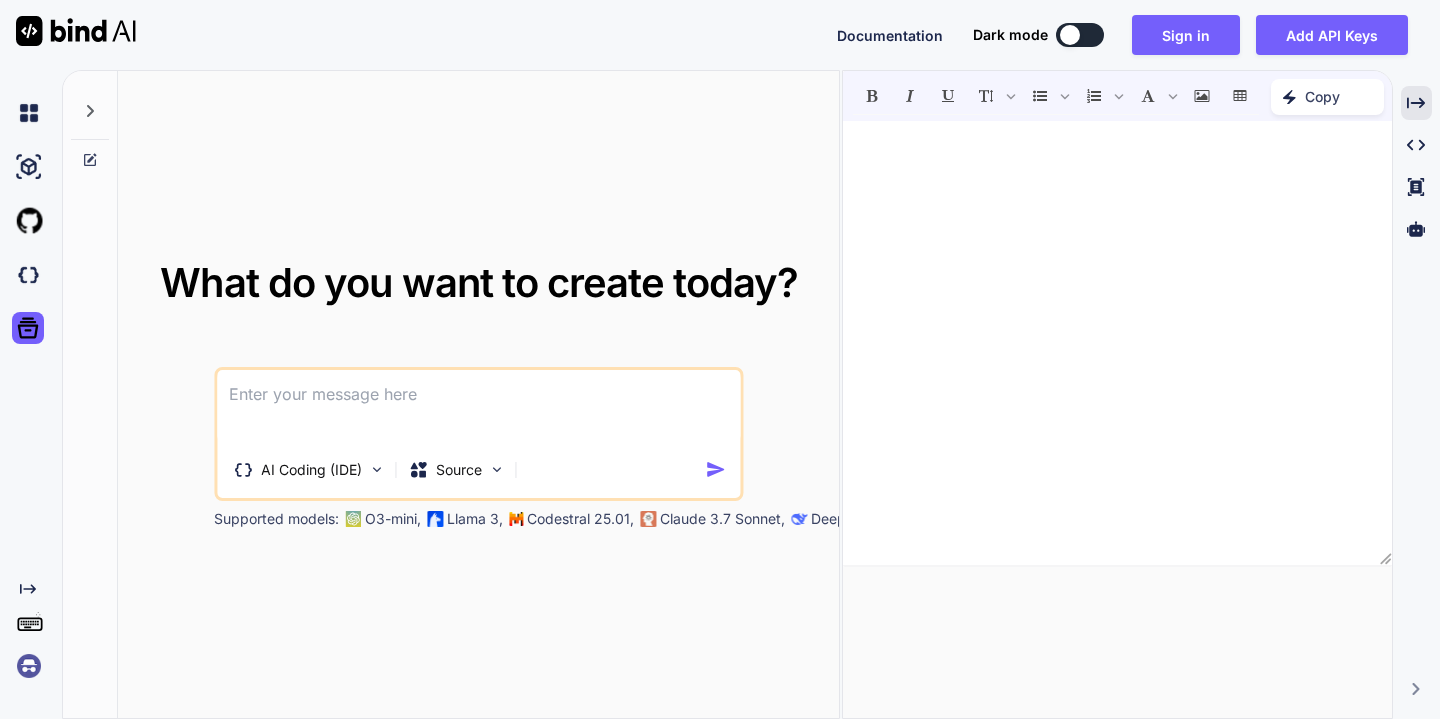 click on "﻿ XXXXXXXXXXXXXXXXXXXXXXXXXXXXXXXXXXXXXXXXXXXXXXXXXXXXXXXXXXXXXXXXXXXXXXXXXXXXXXXXXXXXXXXXXXXXXXXXXXXXXXXXXXXXXXXXXXXXXXXXXXXXXXXXXXXXXXXXXXXXXXXXXXXXXXXXXXXXXXXXXXXXXXXXXXXXXXXXXXXXXXXXXXXXXXXXXXXXXXXXXXXXXXXXXXXXXXXXXXXXXXXXXXXXXXXXXXXXXXXXXXXXXXXXXXXXXXXX" at bounding box center [1117, 343] 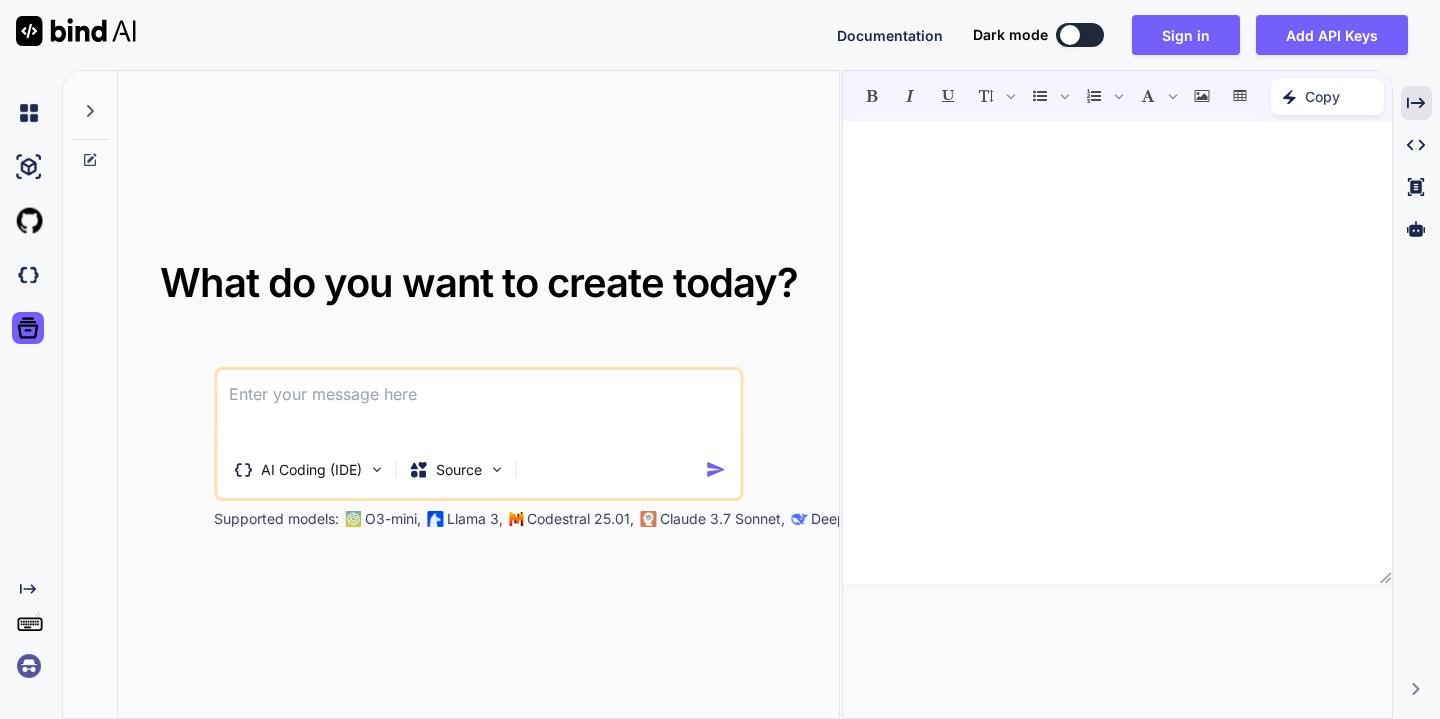 drag, startPoint x: 1382, startPoint y: 557, endPoint x: 1382, endPoint y: 583, distance: 26 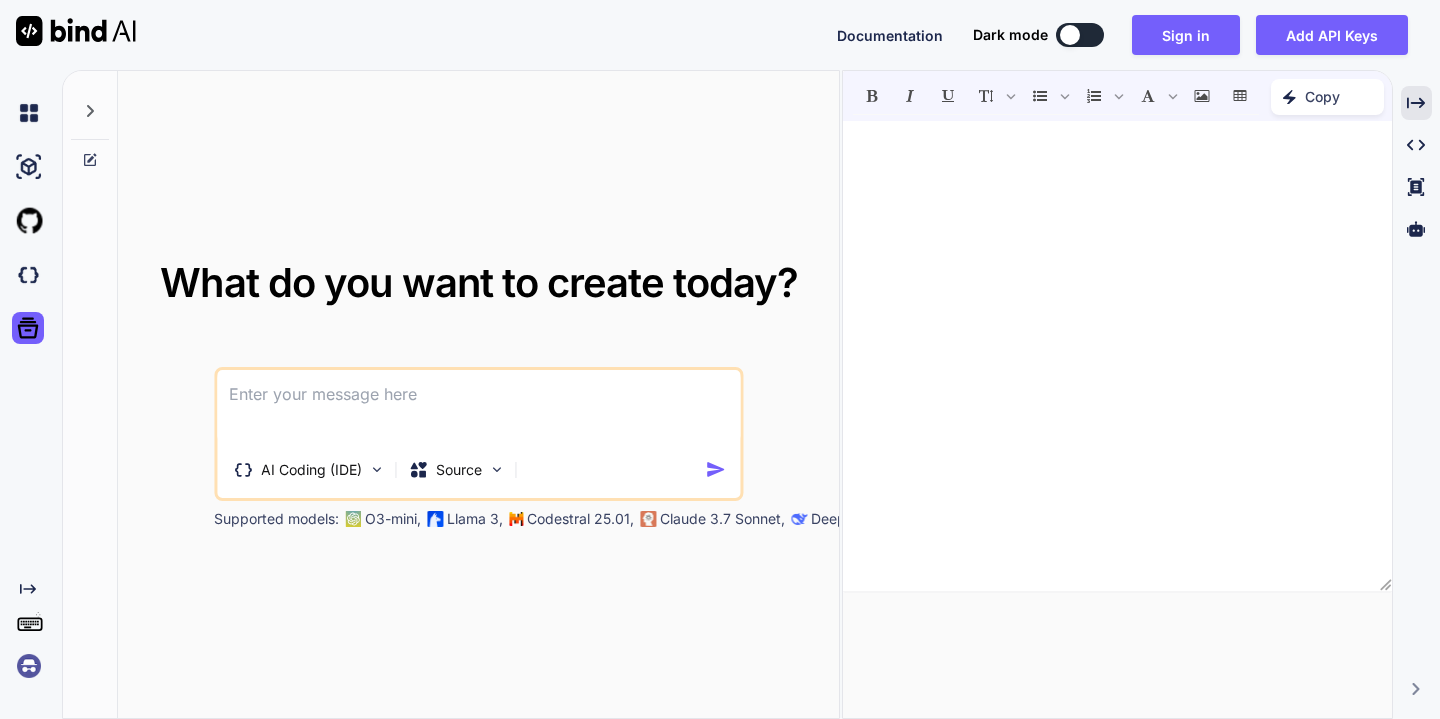 click 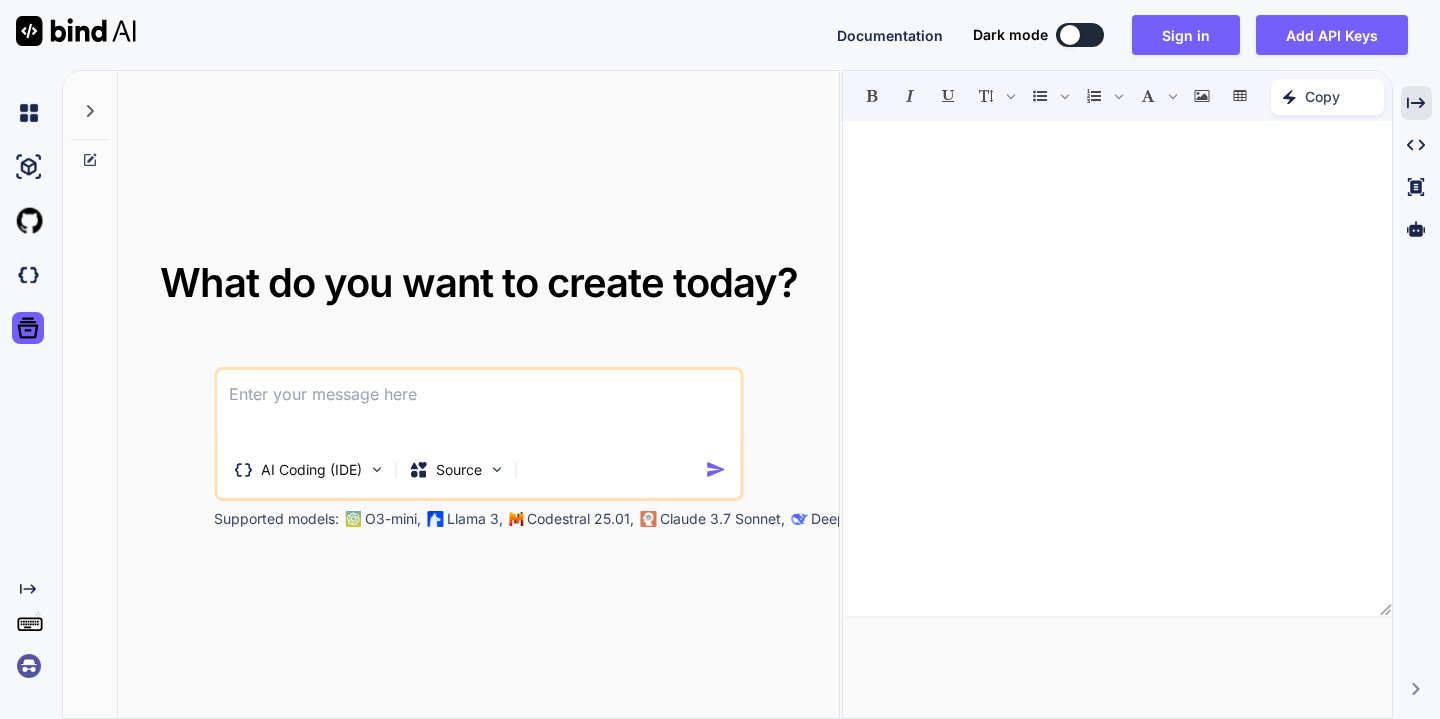 drag, startPoint x: 1382, startPoint y: 584, endPoint x: 1391, endPoint y: 679, distance: 95.42536 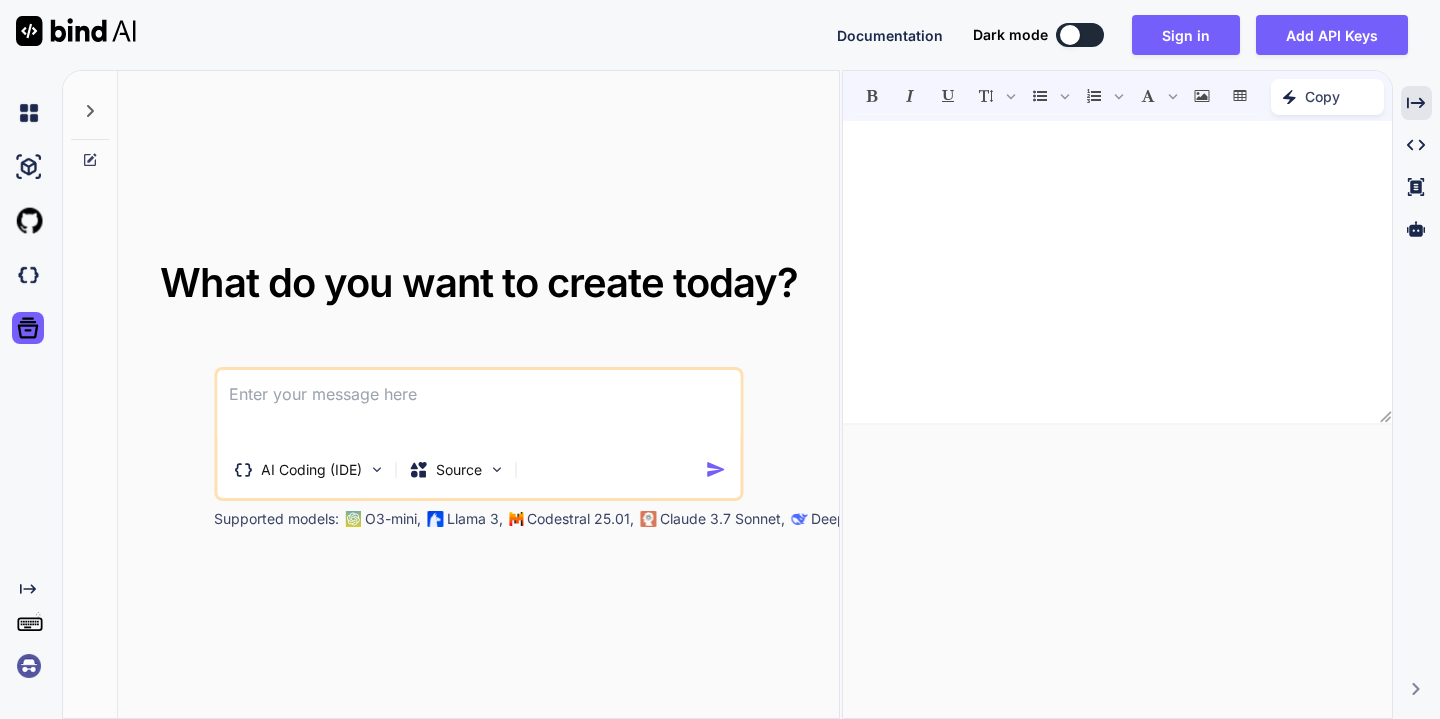 drag, startPoint x: 1391, startPoint y: 679, endPoint x: 1391, endPoint y: 390, distance: 289 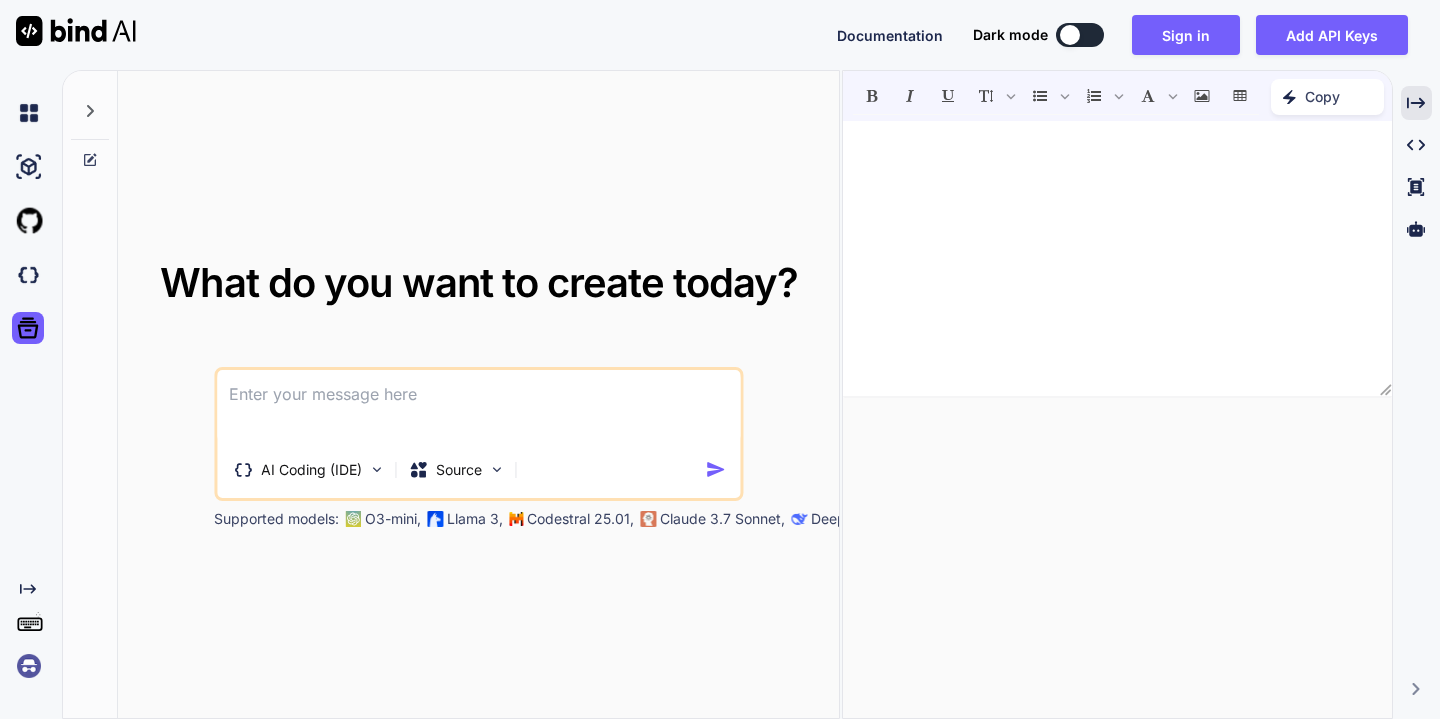 click on "﻿" at bounding box center [1117, 258] 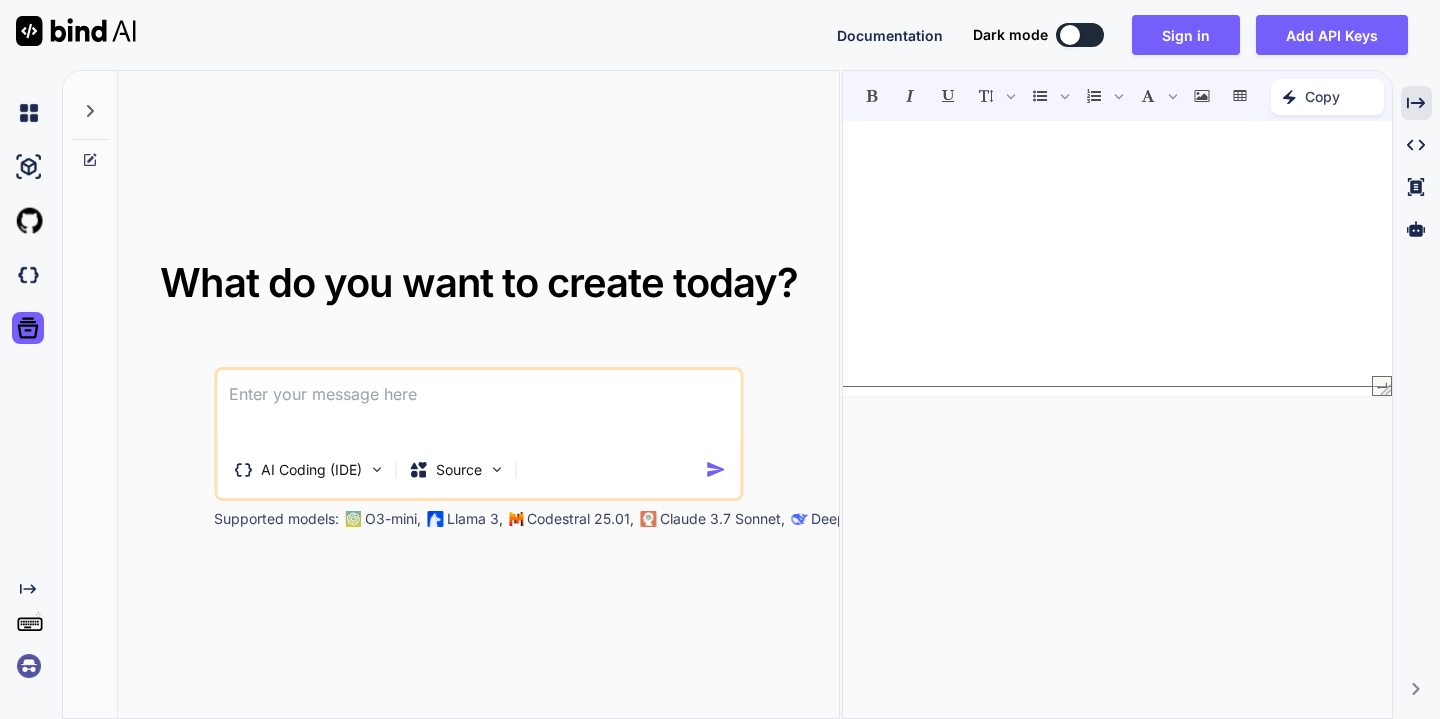 click on "﻿" at bounding box center (1117, 258) 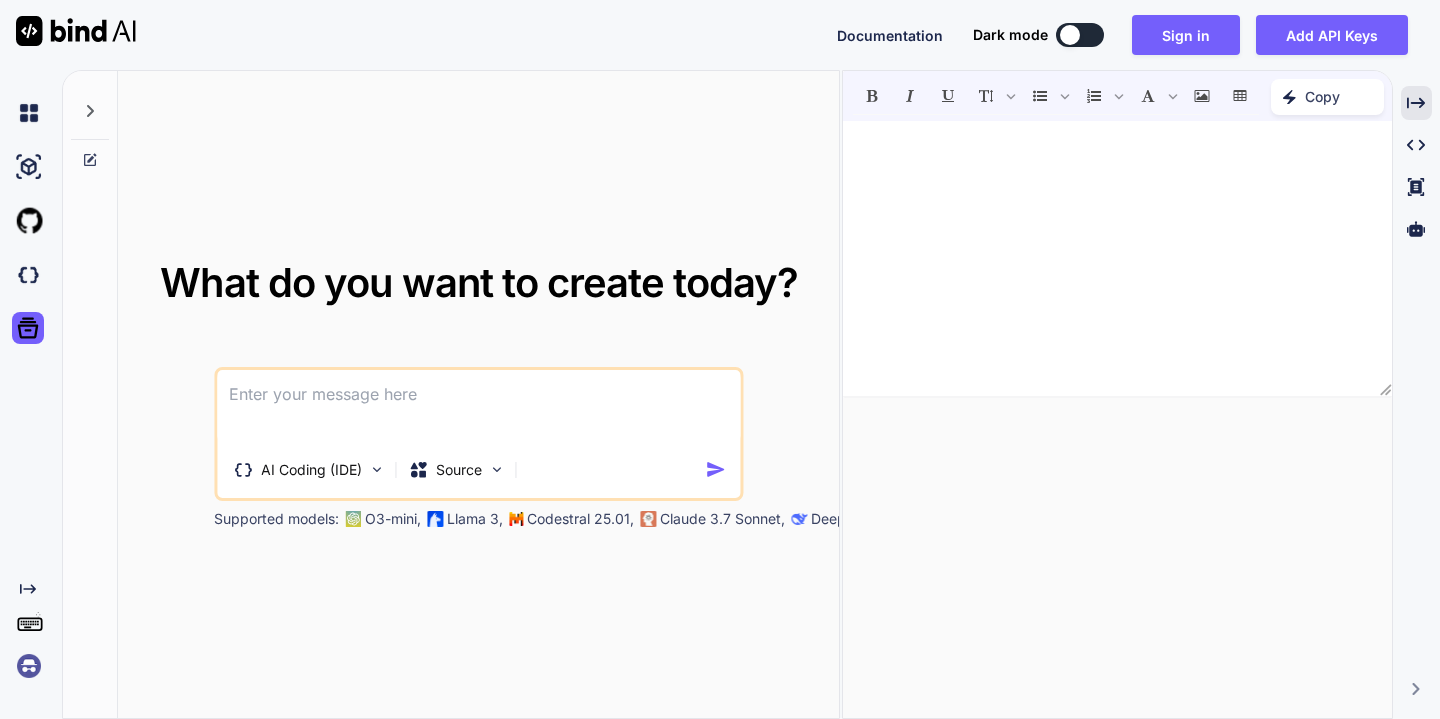 click on "﻿ XXXXXXXXXXXXXXXXXXXXXXXXXXXXXXXXXXXXXXXXXXXXXXXXXXXXXXXXXXXXXXXXXXXXXXXXXXXXXXXXXXXXXXXXXXXXXXXXXXXXXXXXXXXXXXXXXXXXXXXXXXXXXXXXXXXXXXXXXXXXXXXXXXXXXXXXXXXXXXXXXXXXXXXXXXXXXXXXXXXXXXXXXXXXXXXXXXXXXXXXXXXXXXXXXXXXXXXXXXXXXXXXXXXXXXXXXXXXXXXXXXXXXXXXXXXXXXXX" at bounding box center [1117, 258] 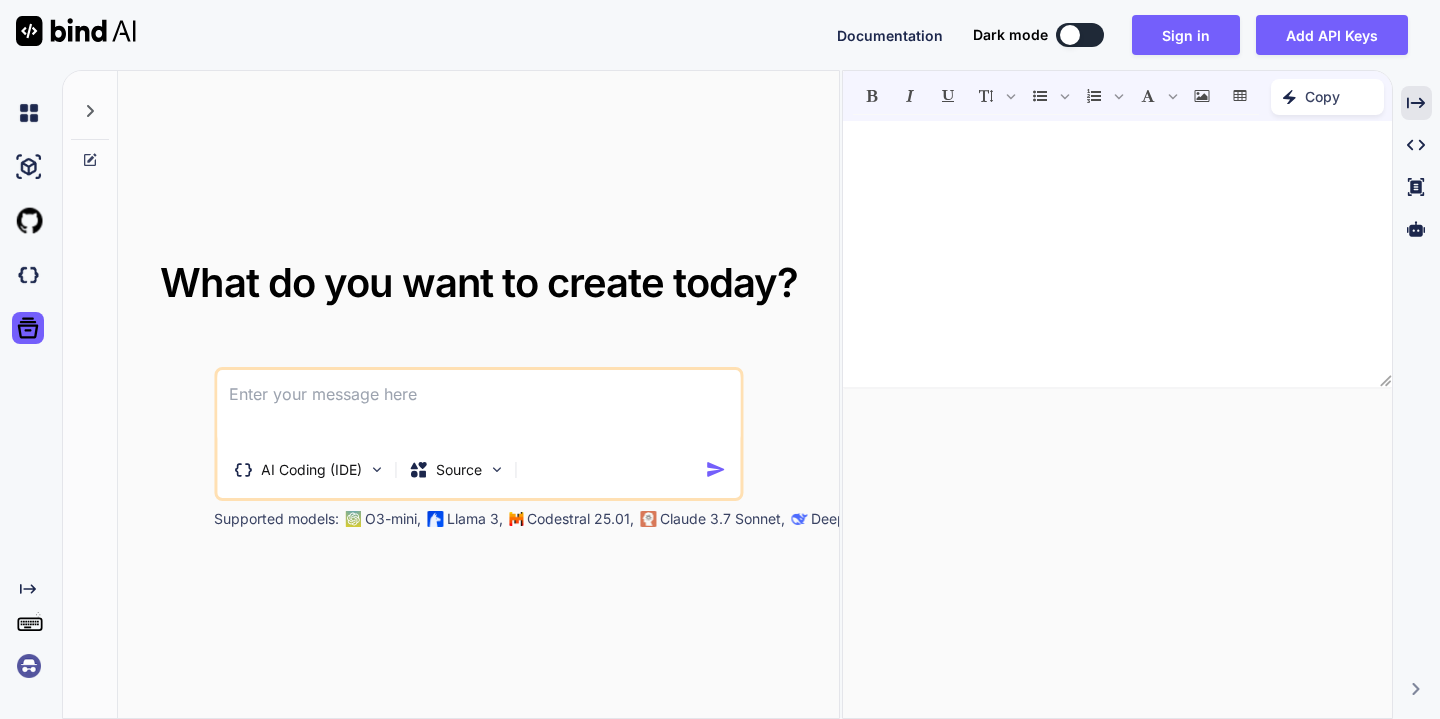drag, startPoint x: 1384, startPoint y: 393, endPoint x: 1291, endPoint y: 225, distance: 192.02344 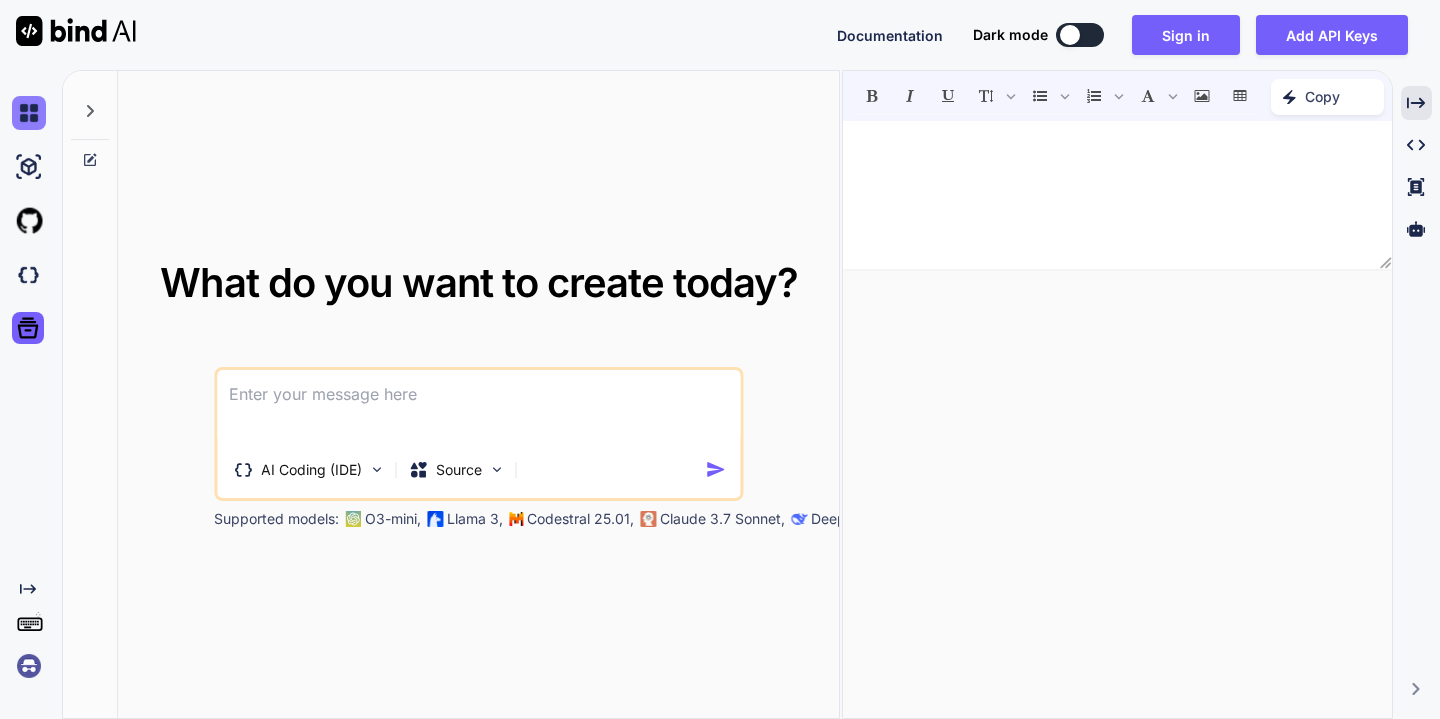 click at bounding box center (29, 113) 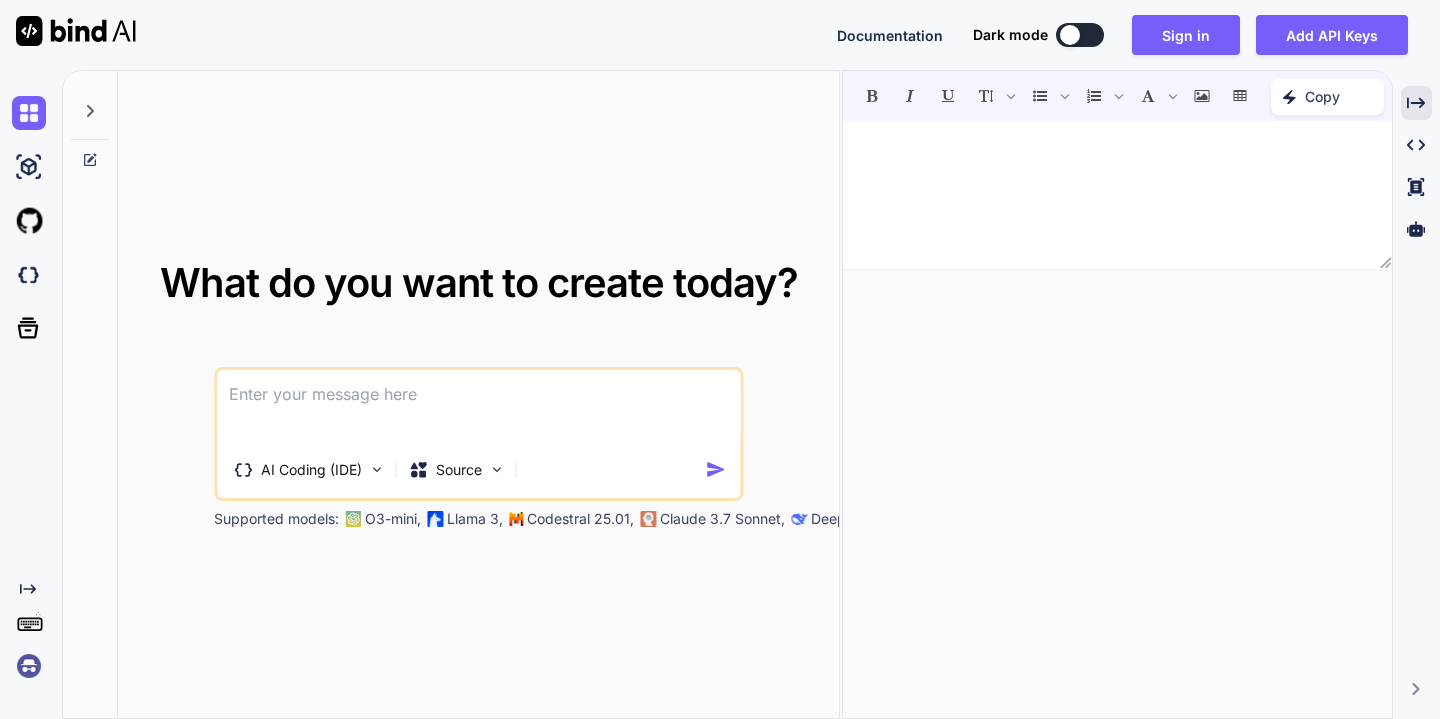 click at bounding box center [68, 35] 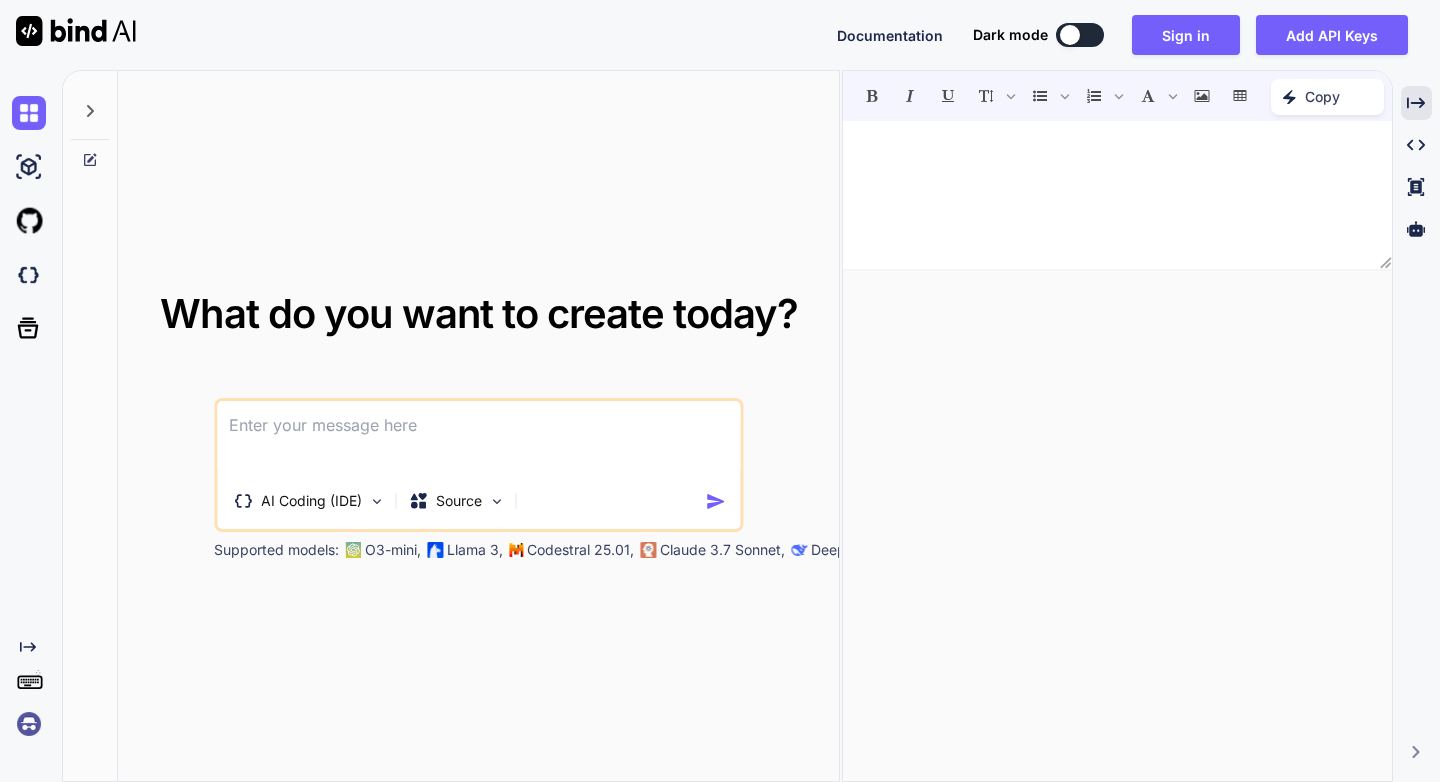 click at bounding box center [76, 31] 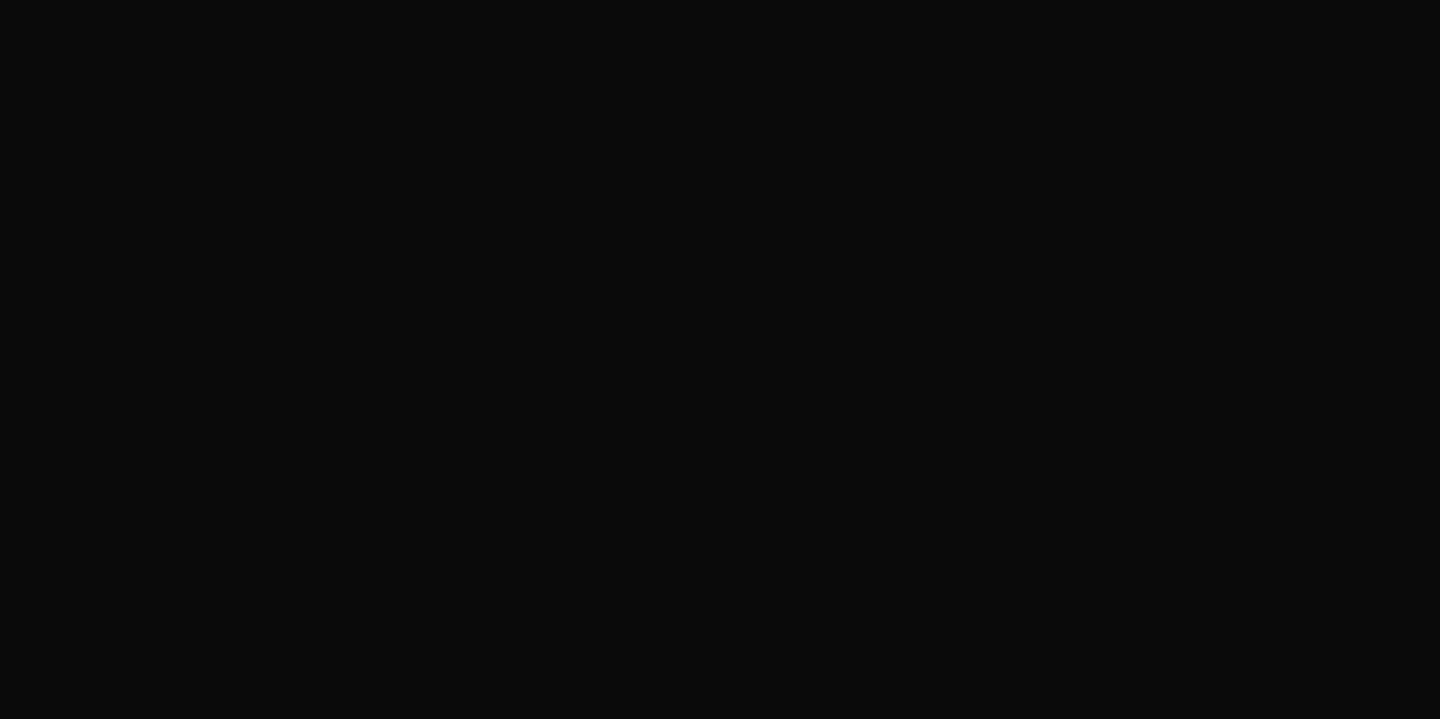 scroll, scrollTop: 0, scrollLeft: 0, axis: both 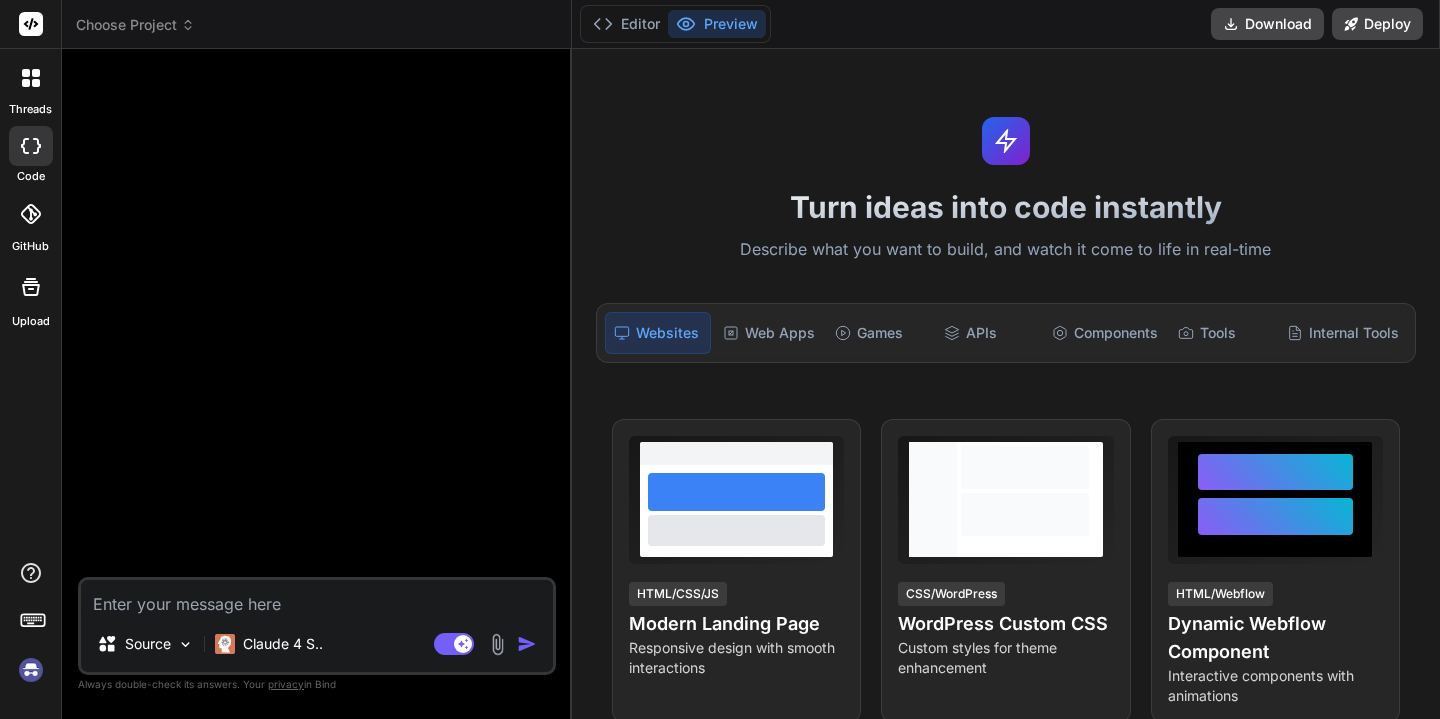type on "x" 